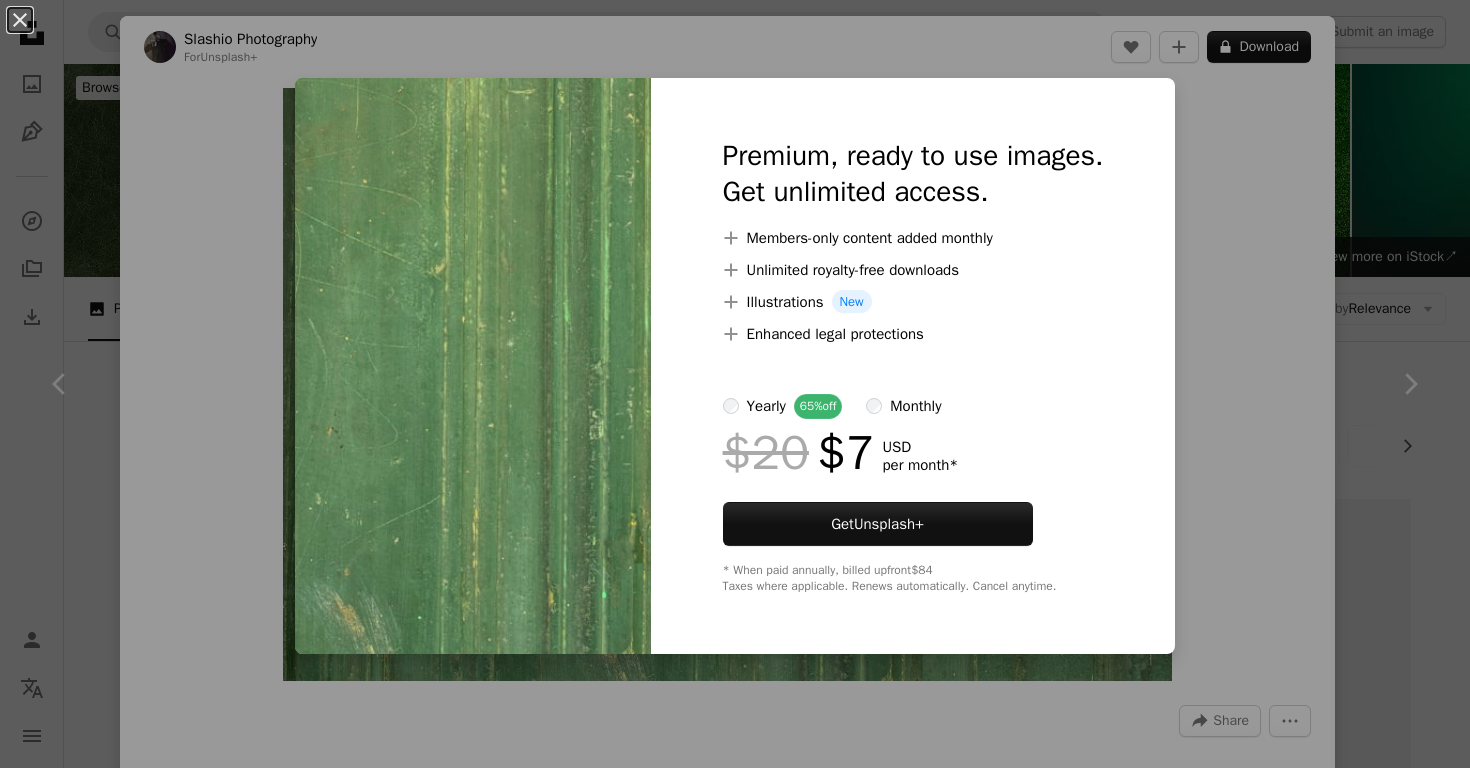 scroll, scrollTop: 1320, scrollLeft: 0, axis: vertical 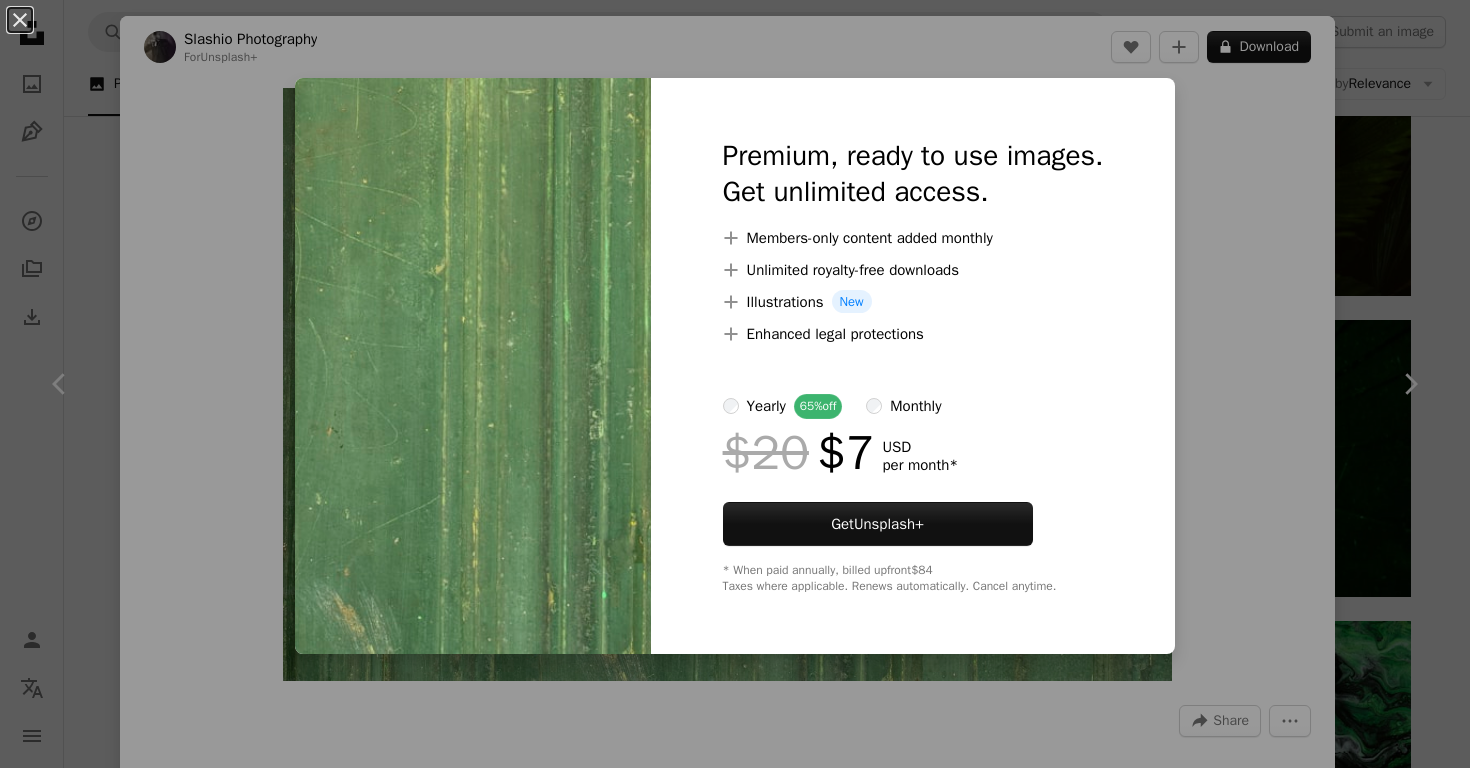 click on "An X shape Premium, ready to use images. Get unlimited access. A plus sign Members-only content added monthly A plus sign Unlimited royalty-free downloads A plus sign Illustrations  New A plus sign Enhanced legal protections yearly 65%  off monthly $20   $7 USD per month * Get  Unsplash+ * When paid annually, billed upfront  $84 Taxes where applicable. Renews automatically. Cancel anytime." at bounding box center [735, 384] 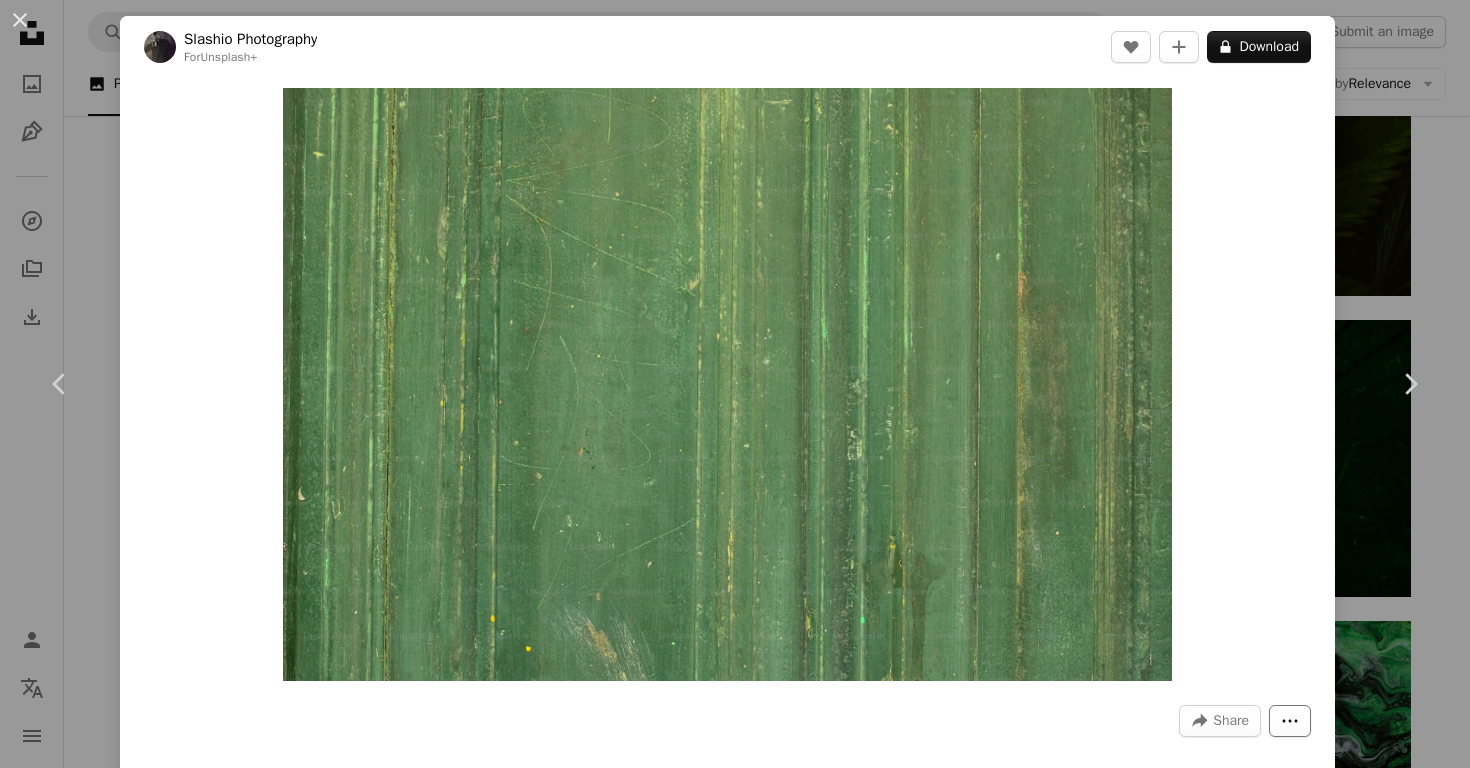 click on "More Actions" at bounding box center [1290, 721] 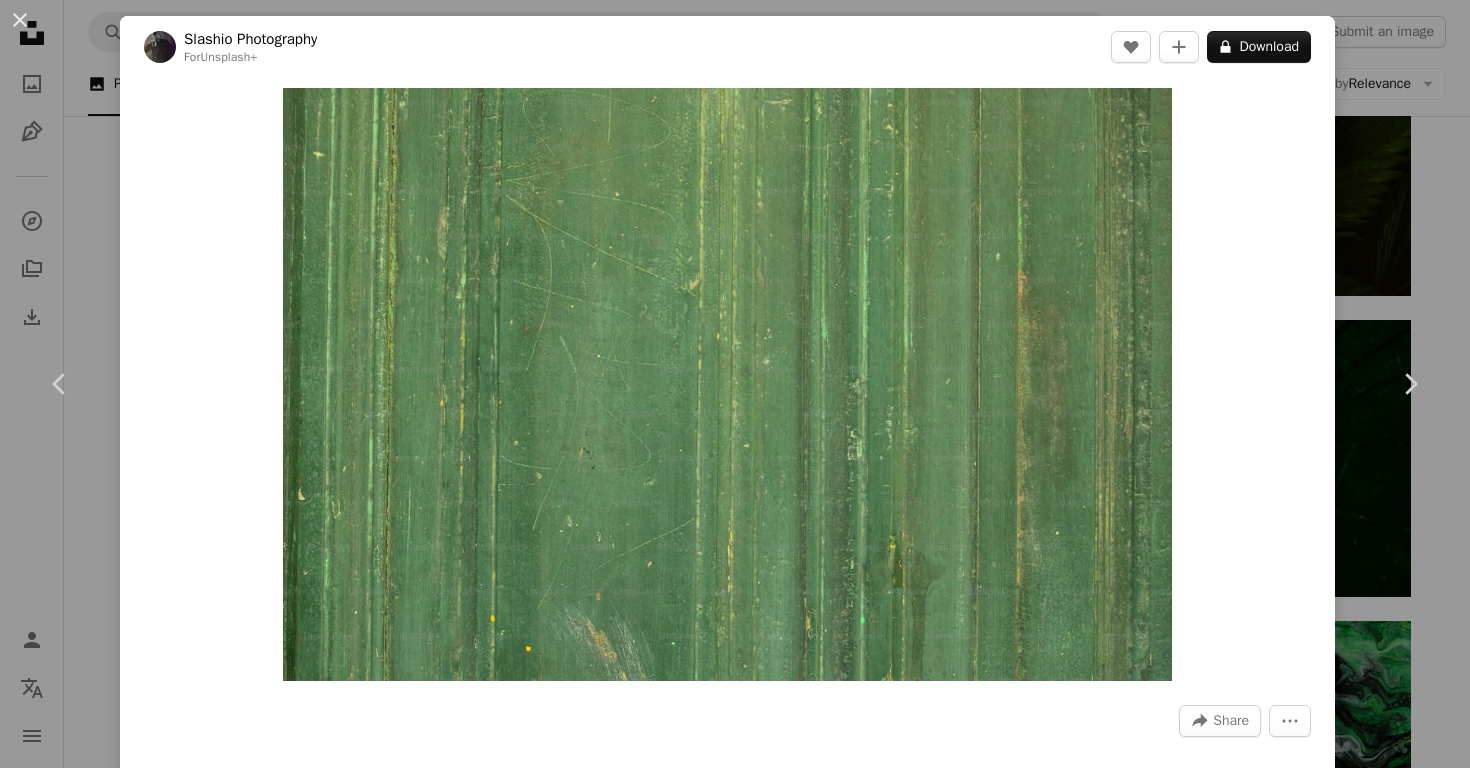 click on "An X shape Chevron left Chevron right [FIRST] [LAST] For Unsplash+ A heart A plus sign A lock Download Zoom in A forward-right arrow Share More Actions Calendar outlined Published on February [DATE], [DATE] Safety Licensed under the Unsplash+ License texture wood leaf wallpapers backgrounds Public domain images From this series Chevron right Plus sign for Unsplash+ Plus sign for Unsplash+ Plus sign for Unsplash+ Plus sign for Unsplash+ Plus sign for Unsplash+ Plus sign for Unsplash+ Plus sign for Unsplash+ Plus sign for Unsplash+ Plus sign for Unsplash+ Plus sign for Unsplash+ Plus sign for Unsplash+ Related images Plus sign for Unsplash+ A heart A plus sign [FIRST] [LAST] For Unsplash+ A lock Download Plus sign for Unsplash+ A heart A plus sign Getty Images For Unsplash+ A lock Download Plus sign for Unsplash+ A heart A plus sign [FIRST] [LAST] For Unsplash+ A lock Download Plus sign for Unsplash+ A heart A plus sign [FIRST] [LAST] For Unsplash+ A lock Download Plus sign for Unsplash+ A heart A plus sign For" at bounding box center (735, 384) 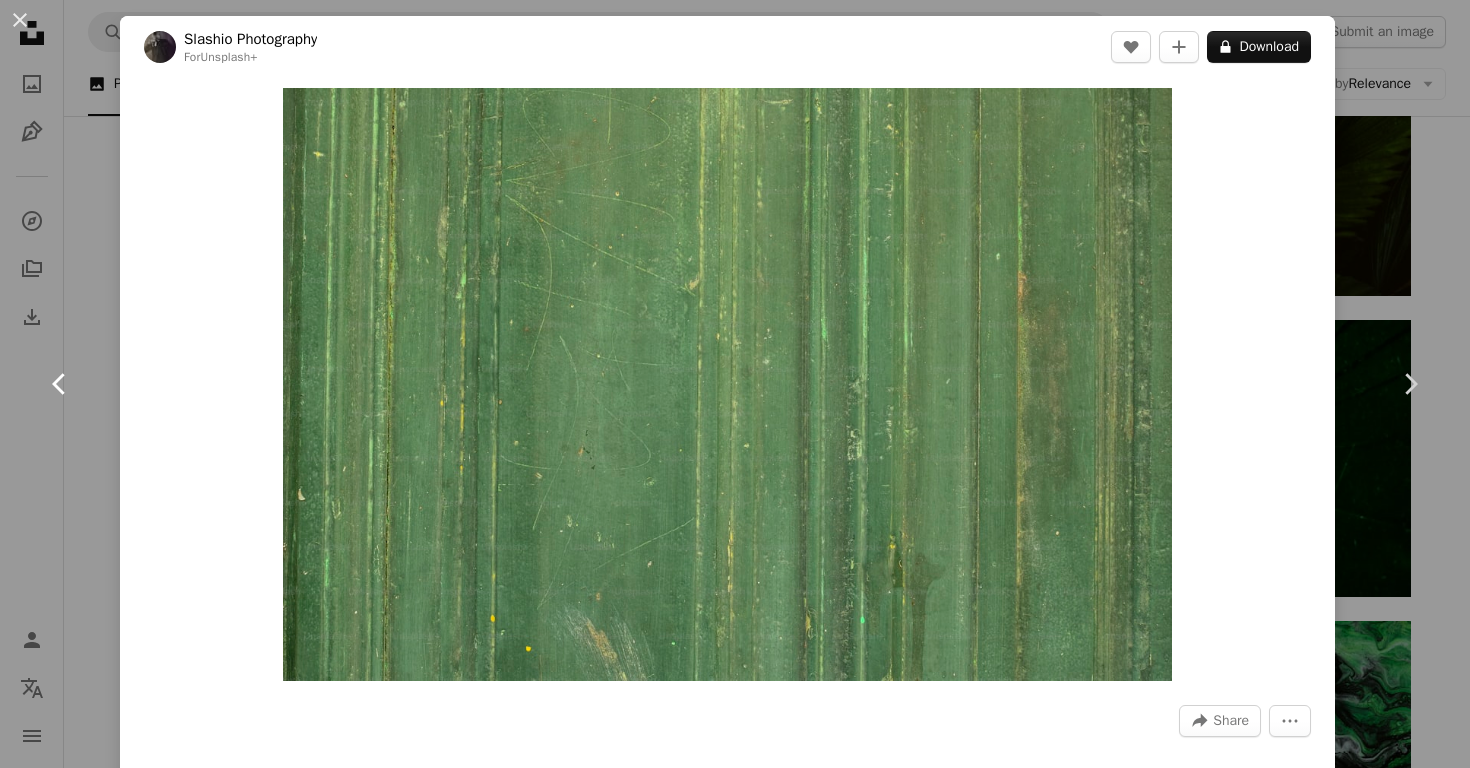 click on "Chevron left" 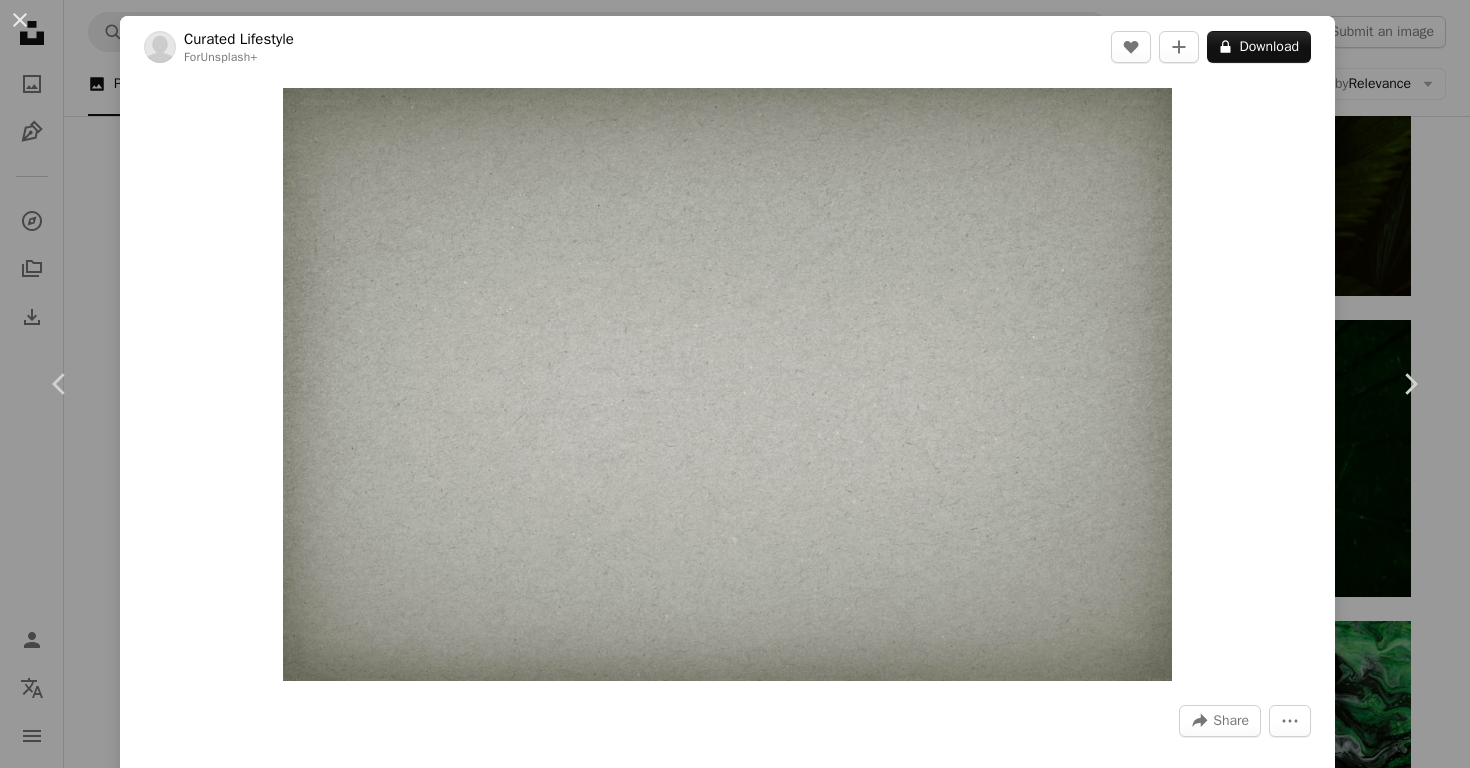 click on "An X shape Chevron left Chevron right Curated Lifestyle For  Unsplash+ A heart A plus sign A lock Download Zoom in A forward-right arrow Share More Actions Calendar outlined Published on  [MONTH] [DAY], [YEAR] Safety Licensed under the  Unsplash+ License book paper pattern gray background clean plain horizontal blank material decoration page parchment grainy no people textured copy space gray color sand paper Free images Related images Plus sign for Unsplash+ A heart A plus sign [FIRST] [LAST] For  Unsplash+ A lock Download Plus sign for Unsplash+ A heart A plus sign [FIRST] [LAST] For  Unsplash+ A lock Download Plus sign for Unsplash+ A heart A plus sign [FIRST] [LAST] For  Unsplash+ A lock Download Plus sign for Unsplash+ A heart A plus sign [FIRST] [LAST] For  Unsplash+ A lock Download Plus sign for Unsplash+ A heart A plus sign [FIRST] [LAST] For  Unsplash+ A lock Download Plus sign for Unsplash+ A heart A plus sign [FIRST] [LAST] For  Unsplash+ A lock Download Plus sign for Unsplash+ A heart A plus sign [FIRST] [LAST] For  Unsplash+ A lock Download" at bounding box center (735, 384) 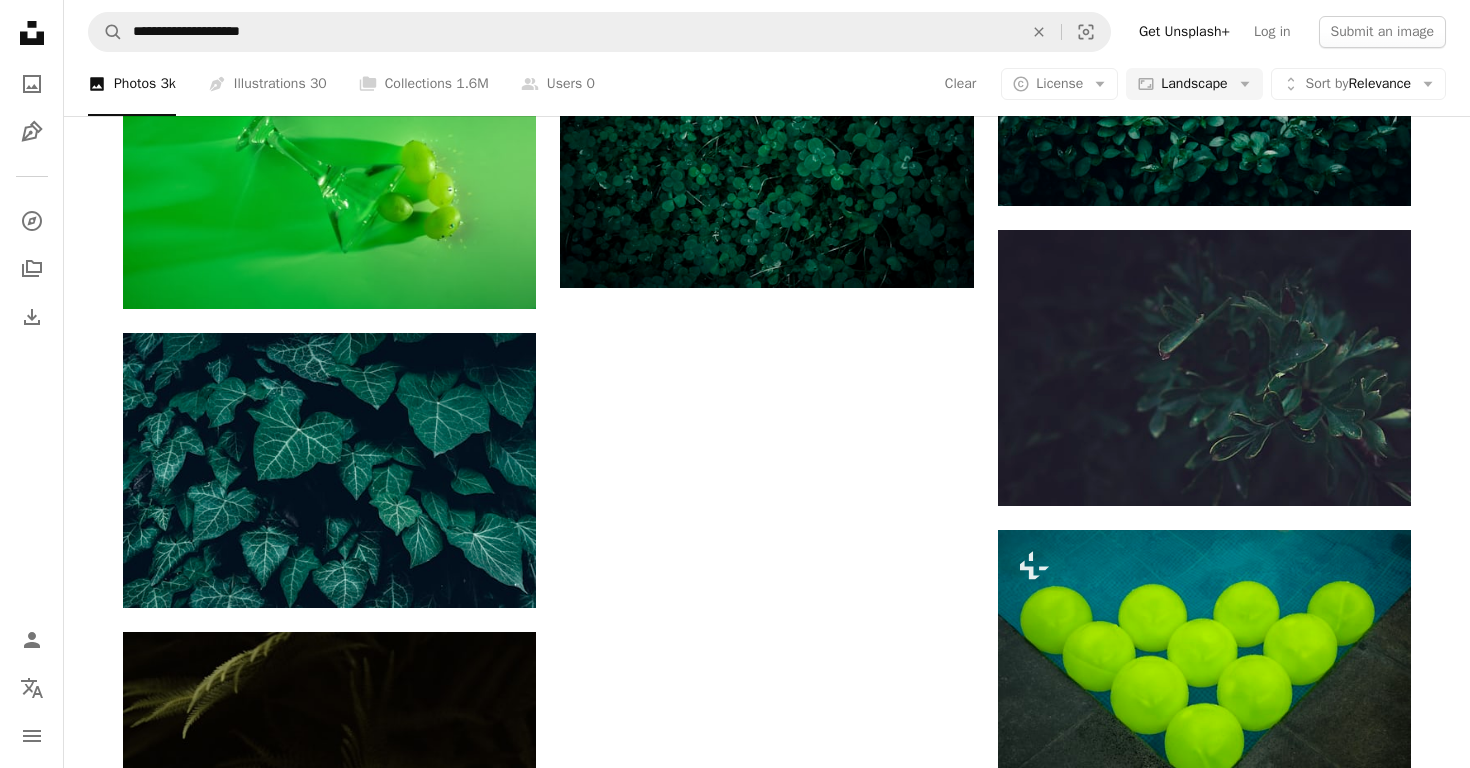 scroll, scrollTop: 4023, scrollLeft: 0, axis: vertical 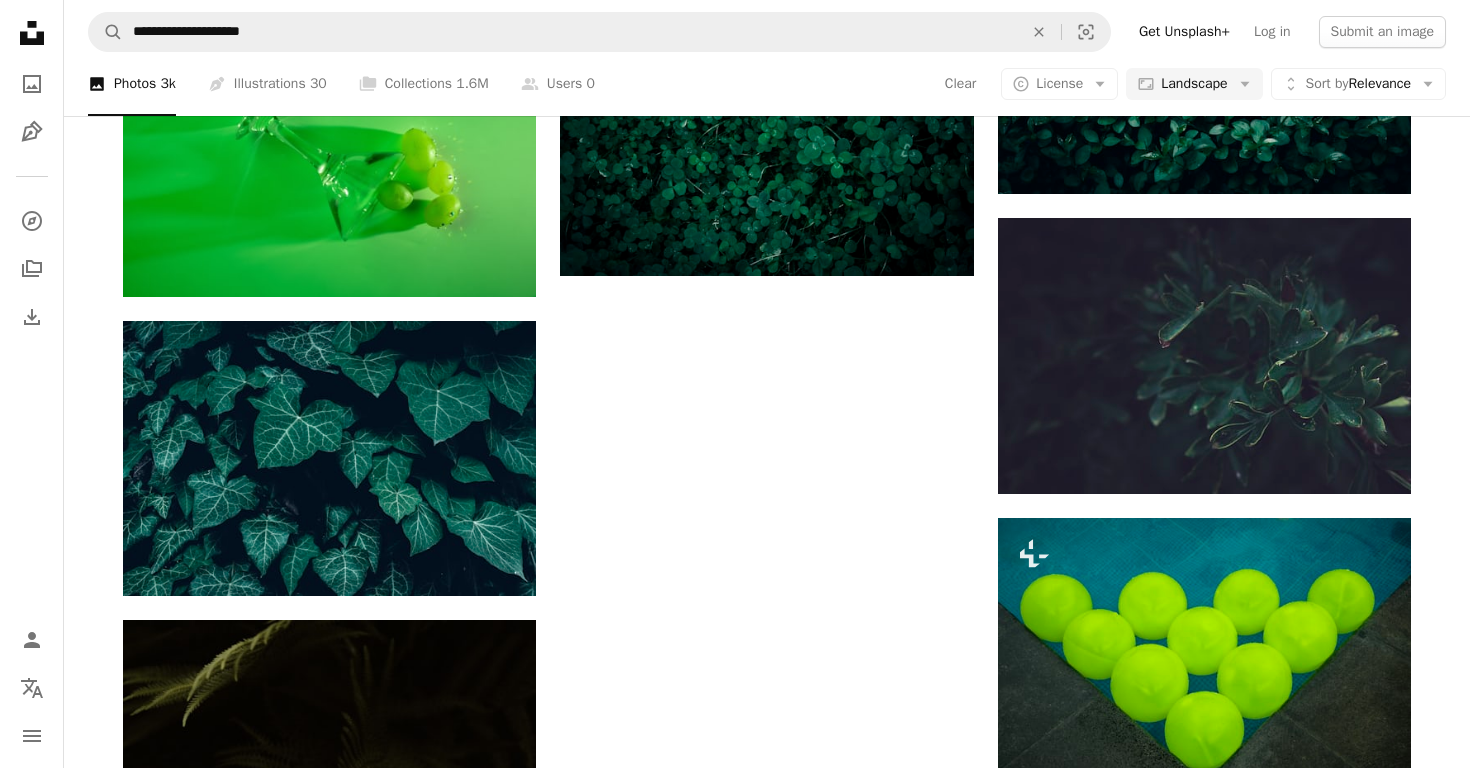 click on "Load more" at bounding box center [767, 1172] 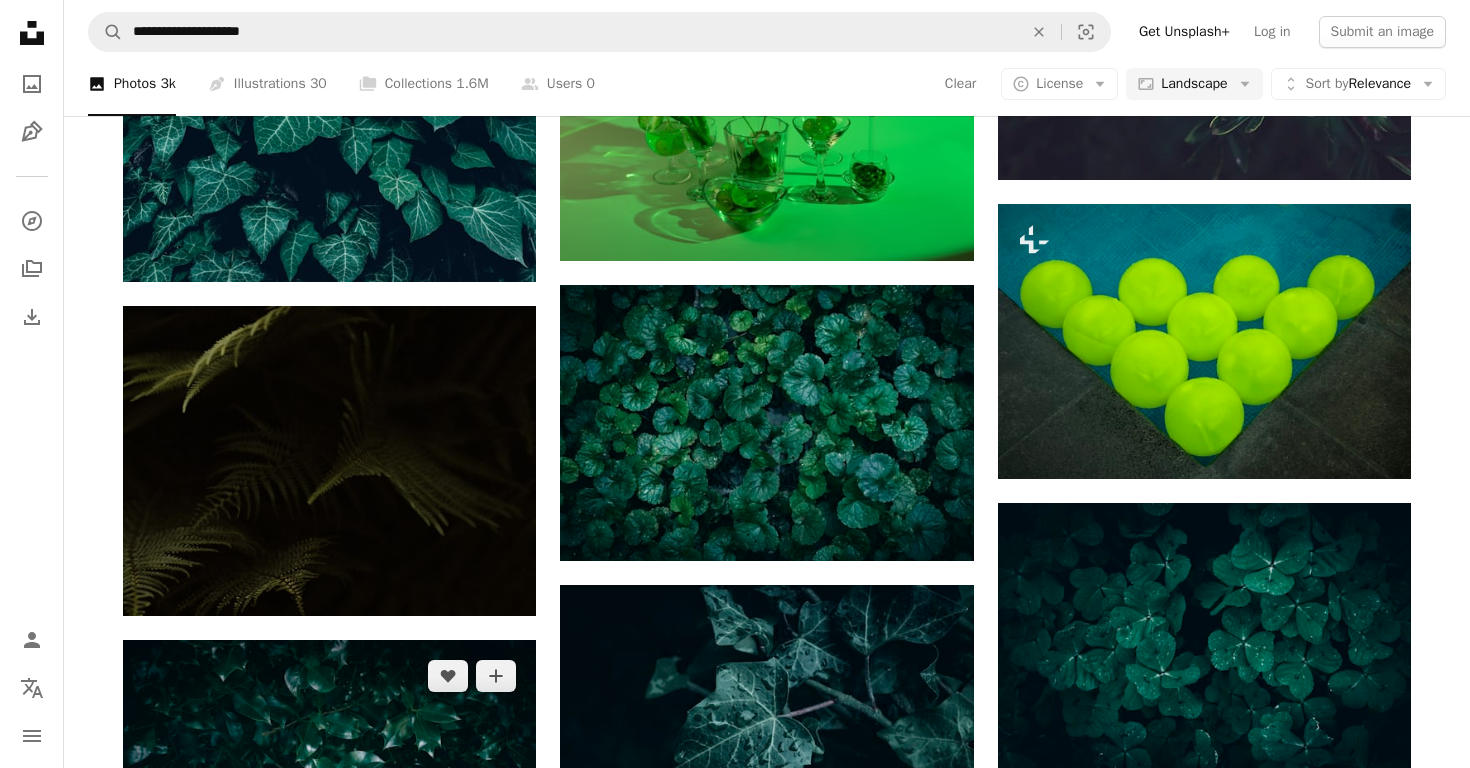 scroll, scrollTop: 4367, scrollLeft: 0, axis: vertical 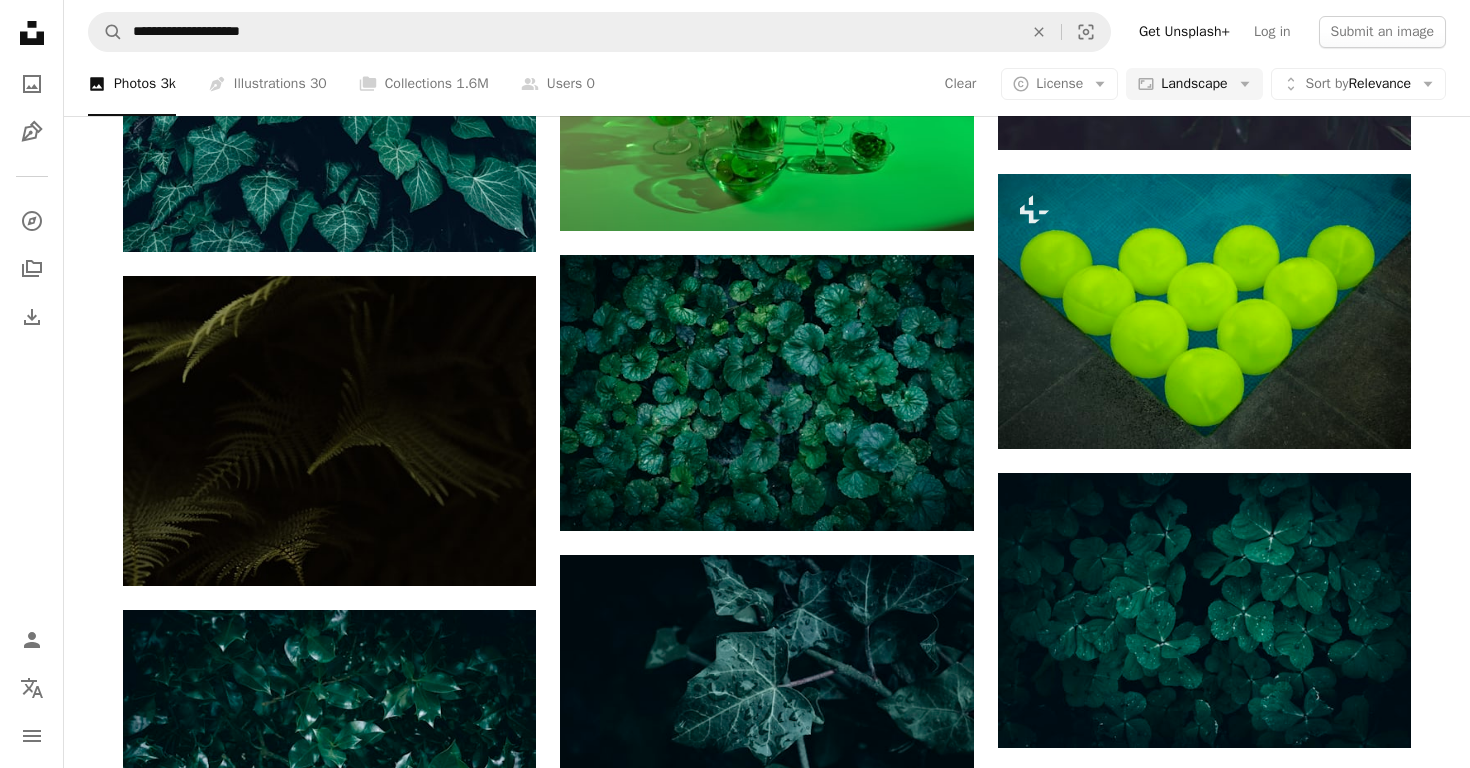 click 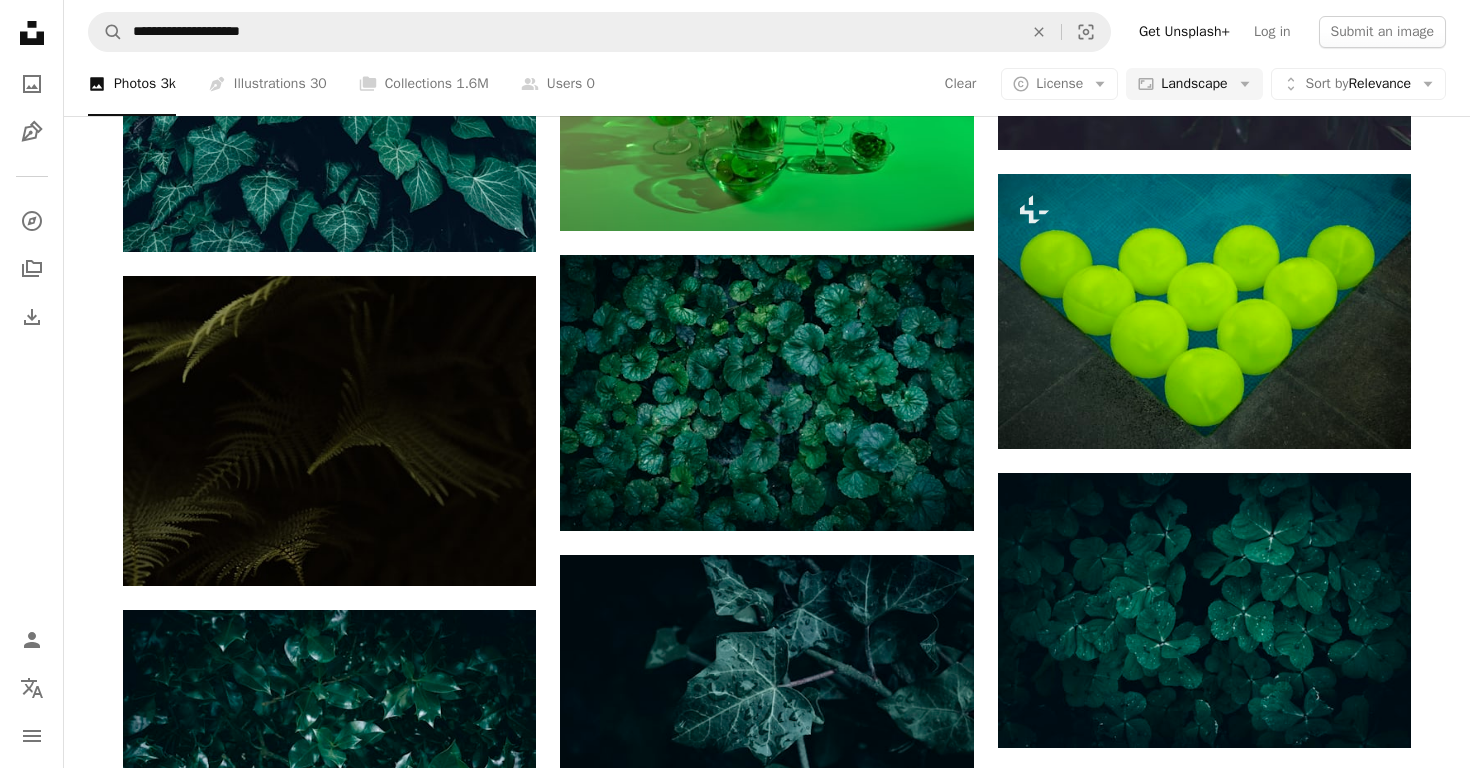 click at bounding box center (473, 5615) 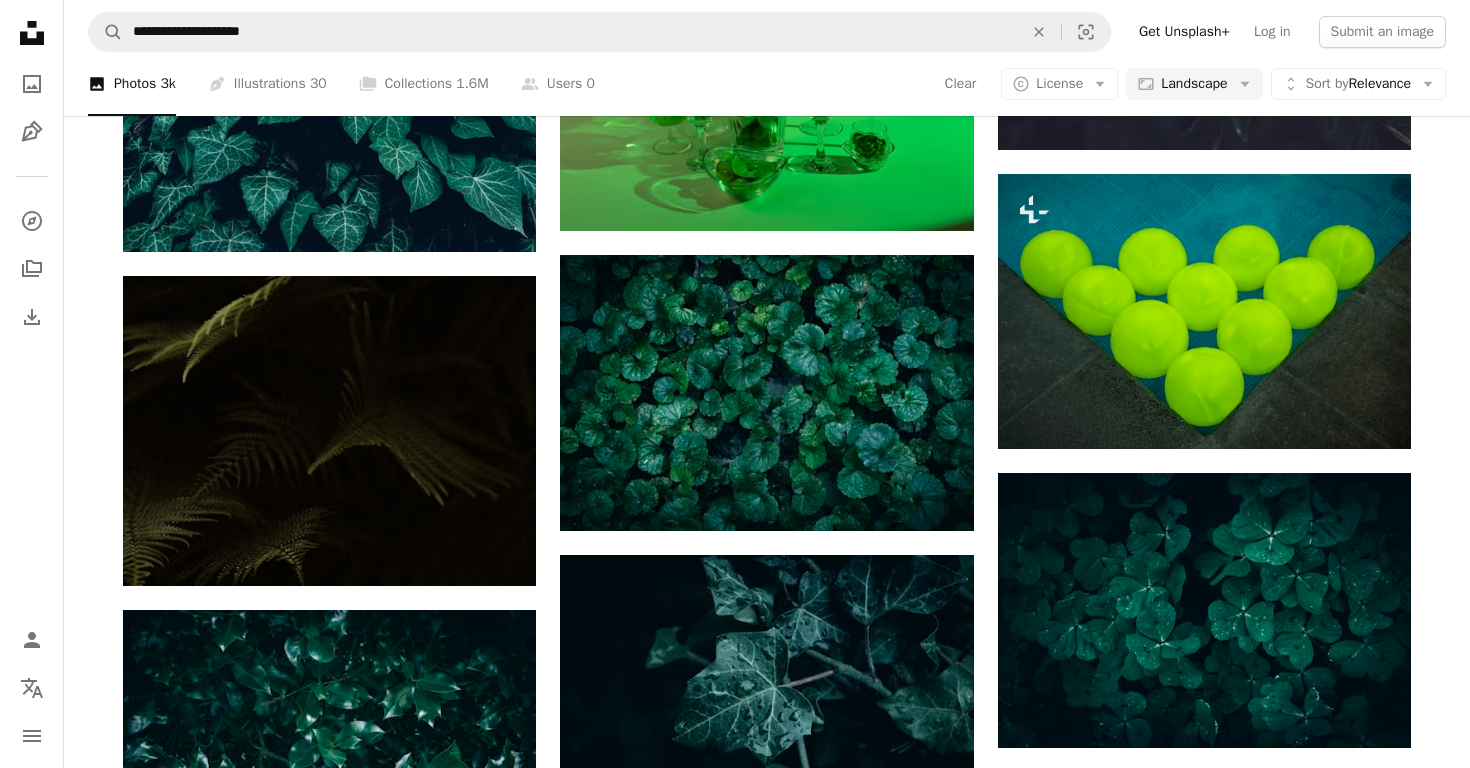 click at bounding box center (329, 1025) 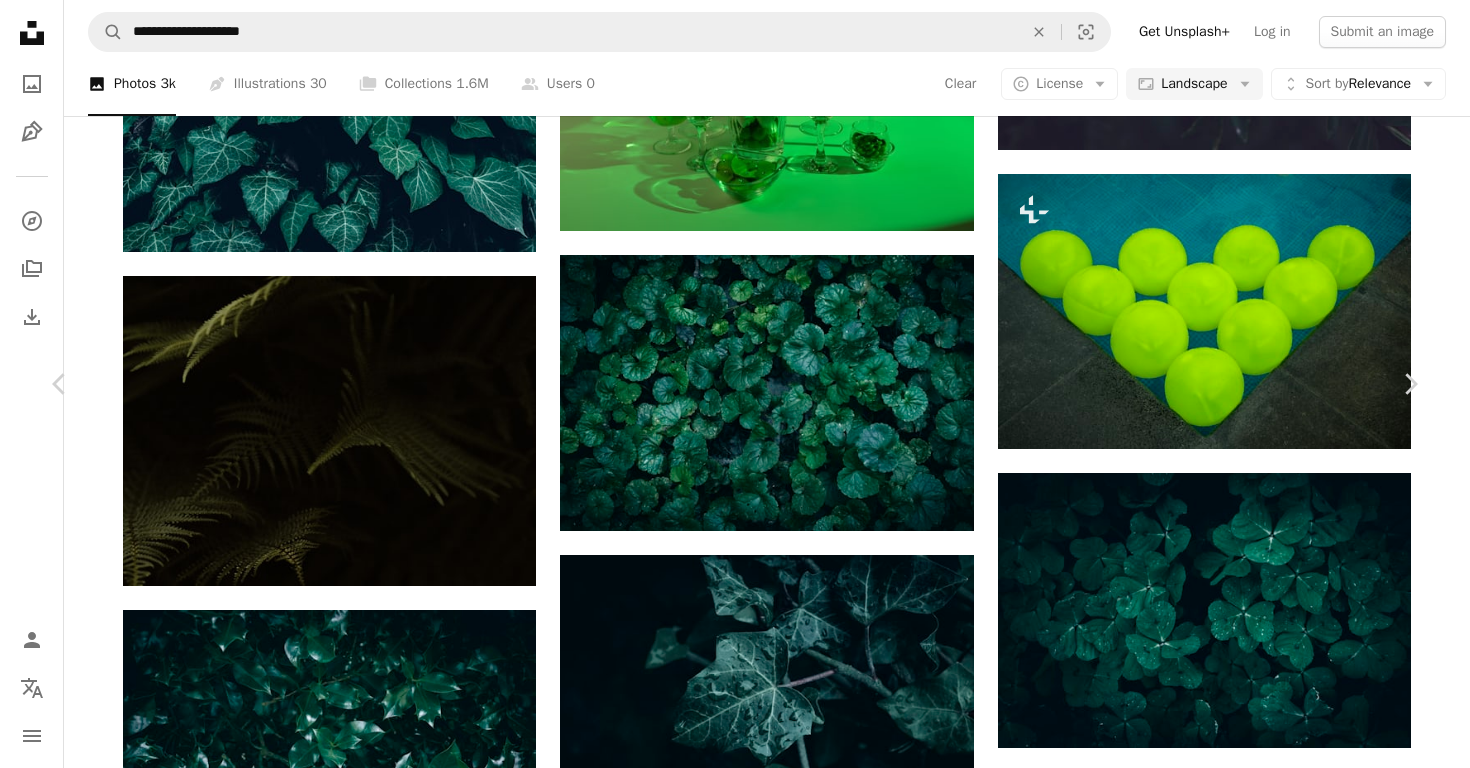 scroll, scrollTop: 6931, scrollLeft: 0, axis: vertical 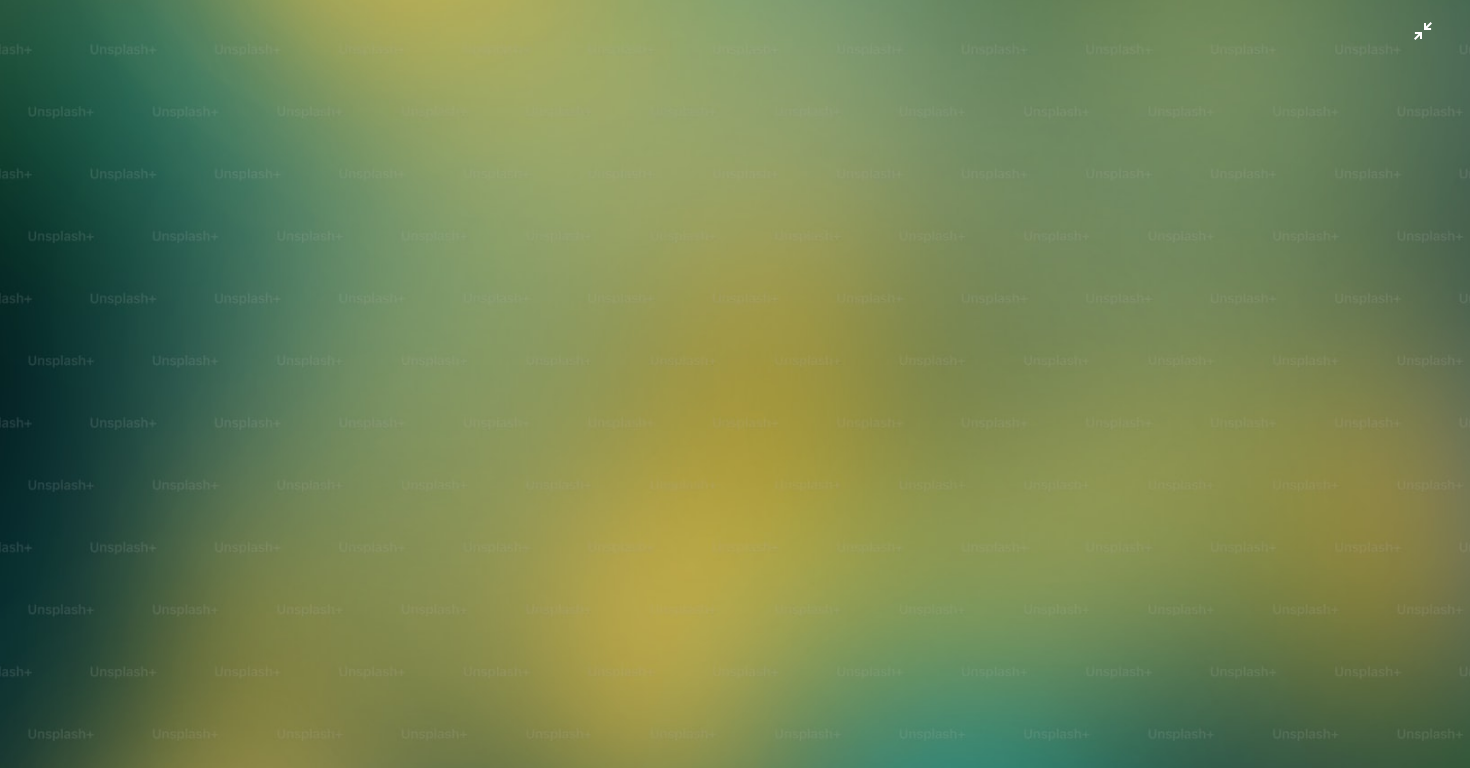 click at bounding box center (735, 383) 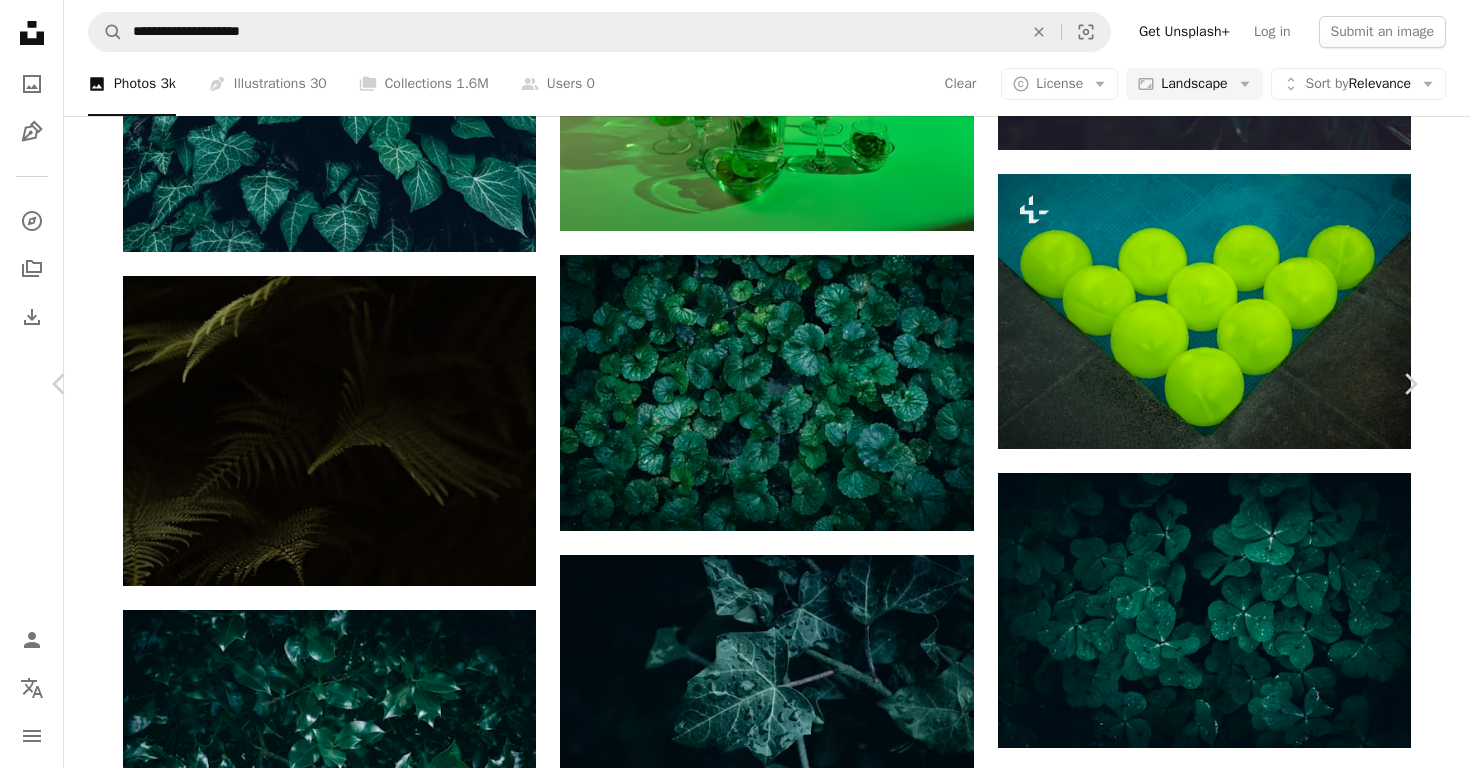 click at bounding box center (727, 7431) 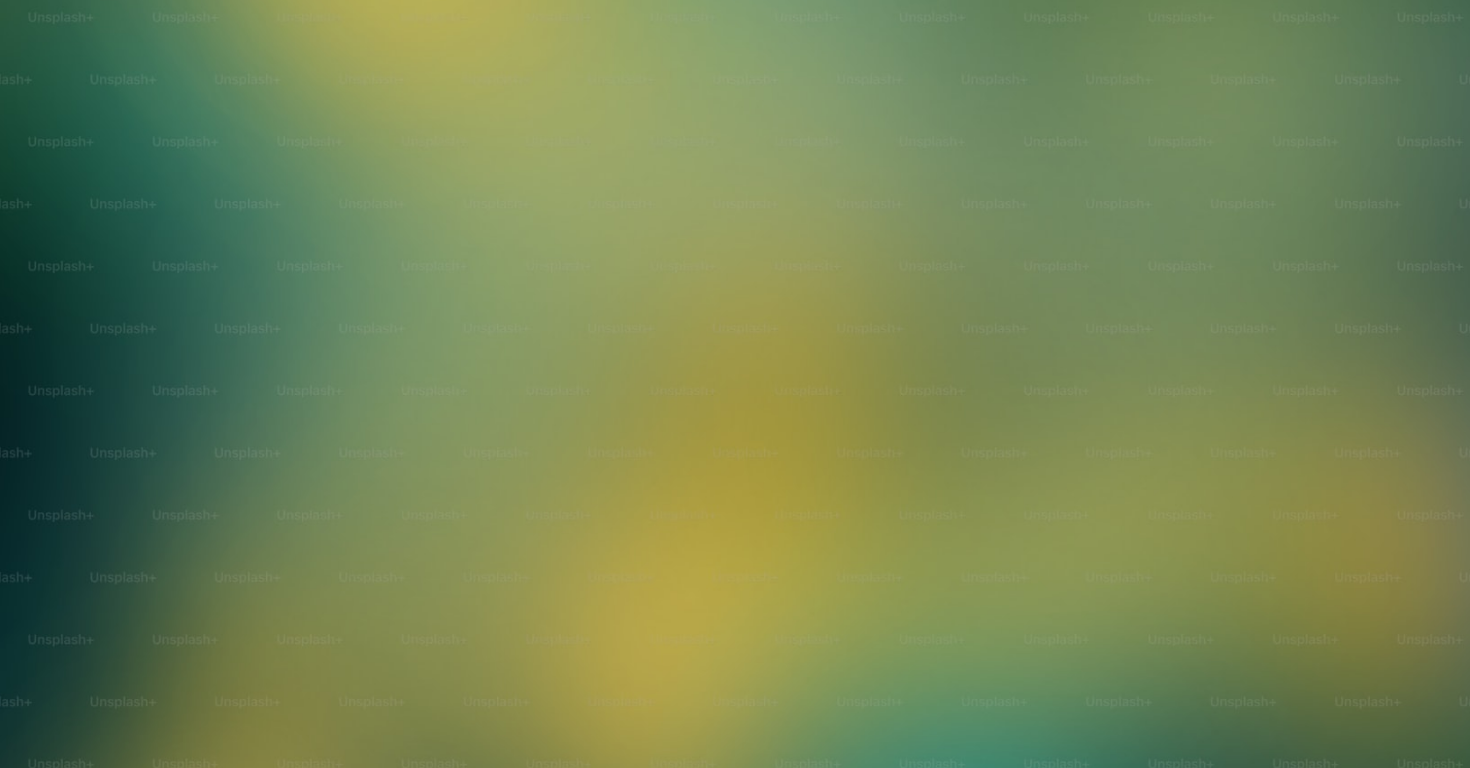 scroll, scrollTop: 30, scrollLeft: 0, axis: vertical 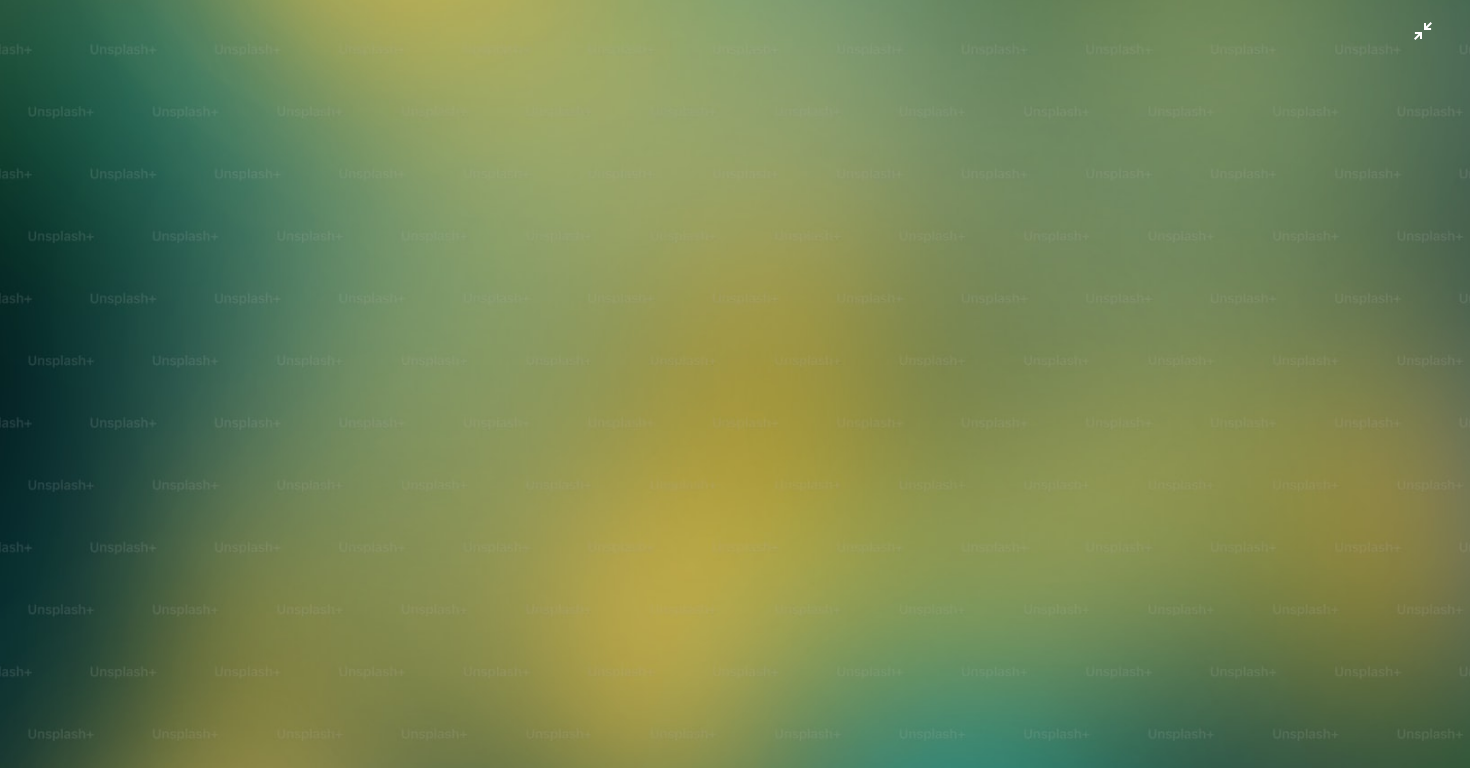 click at bounding box center [735, 383] 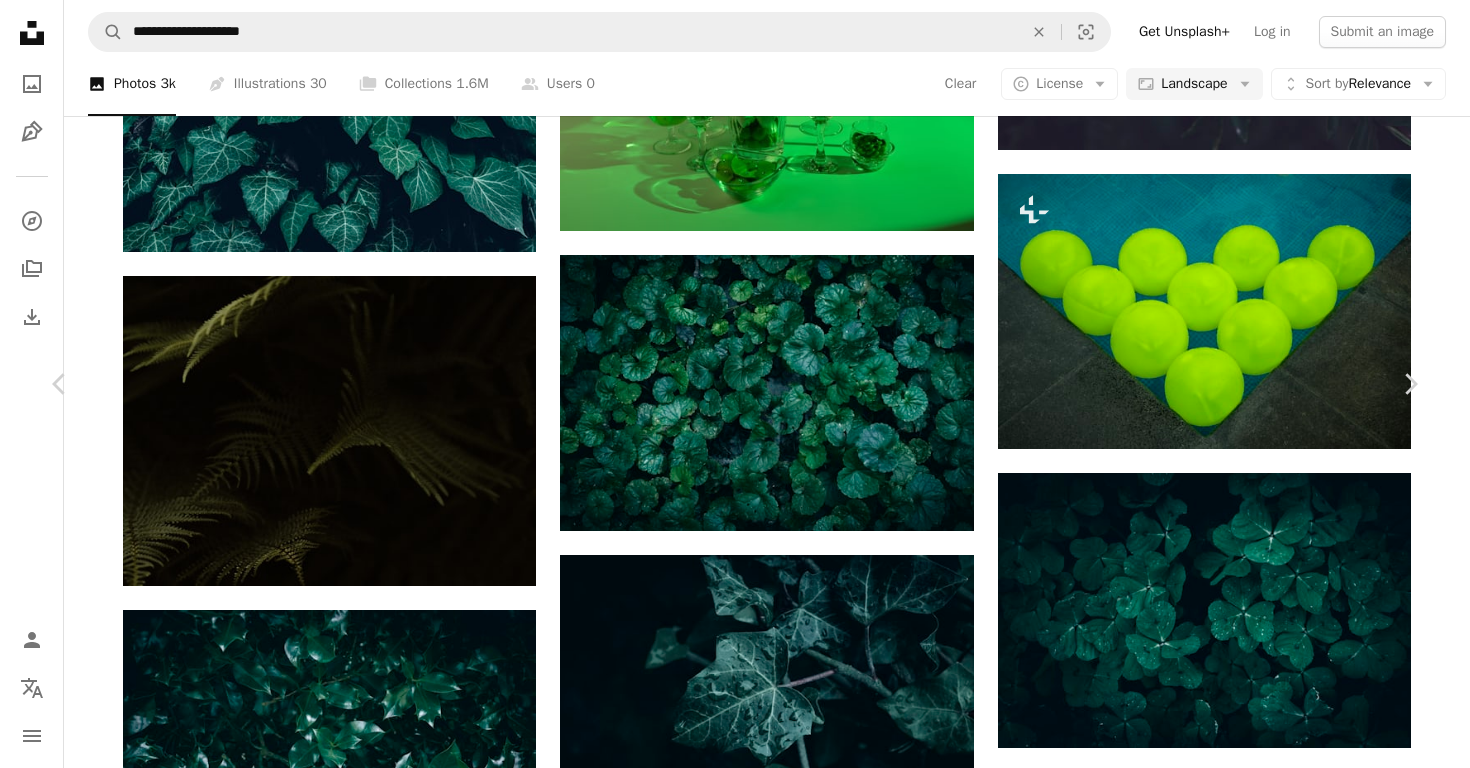 scroll, scrollTop: 615, scrollLeft: 0, axis: vertical 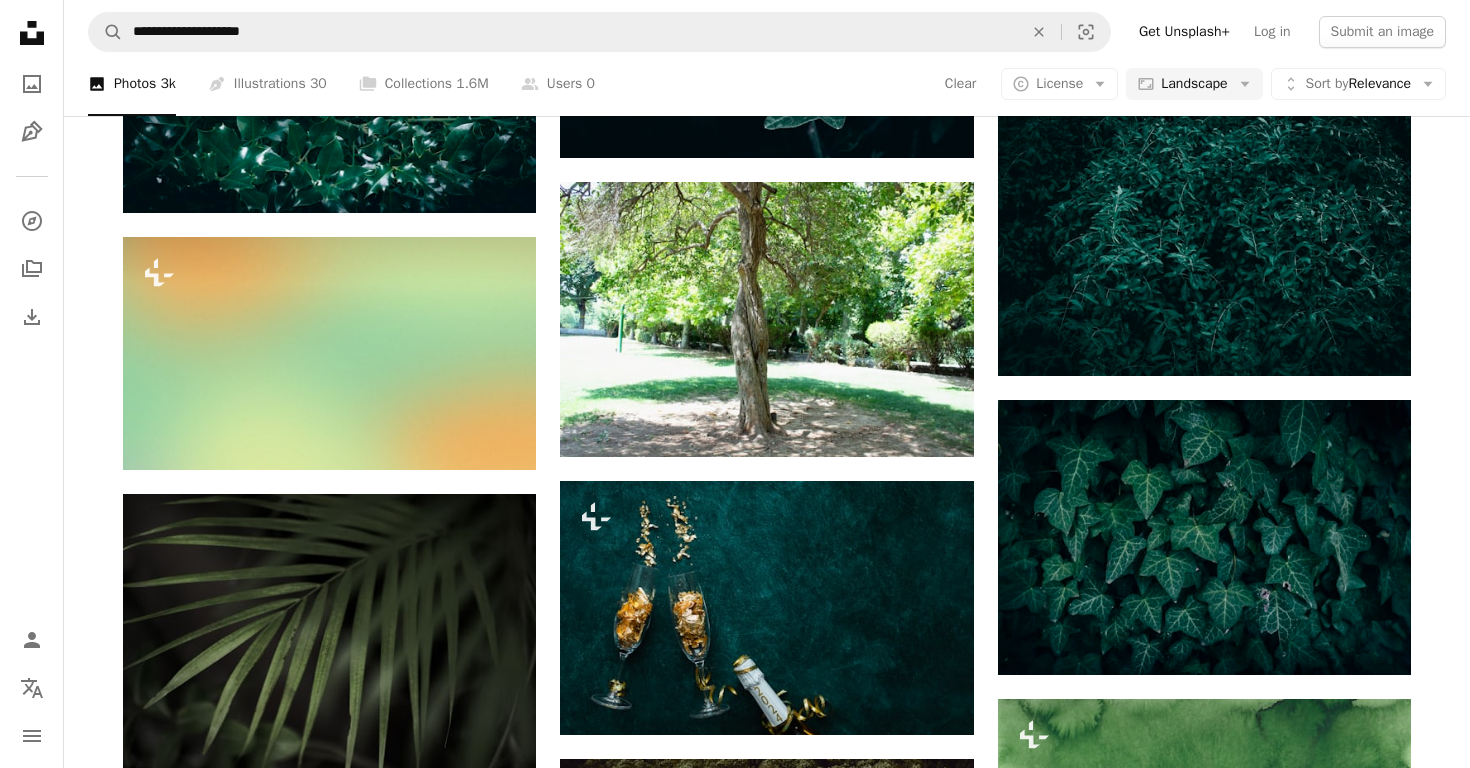 click at bounding box center (329, 1303) 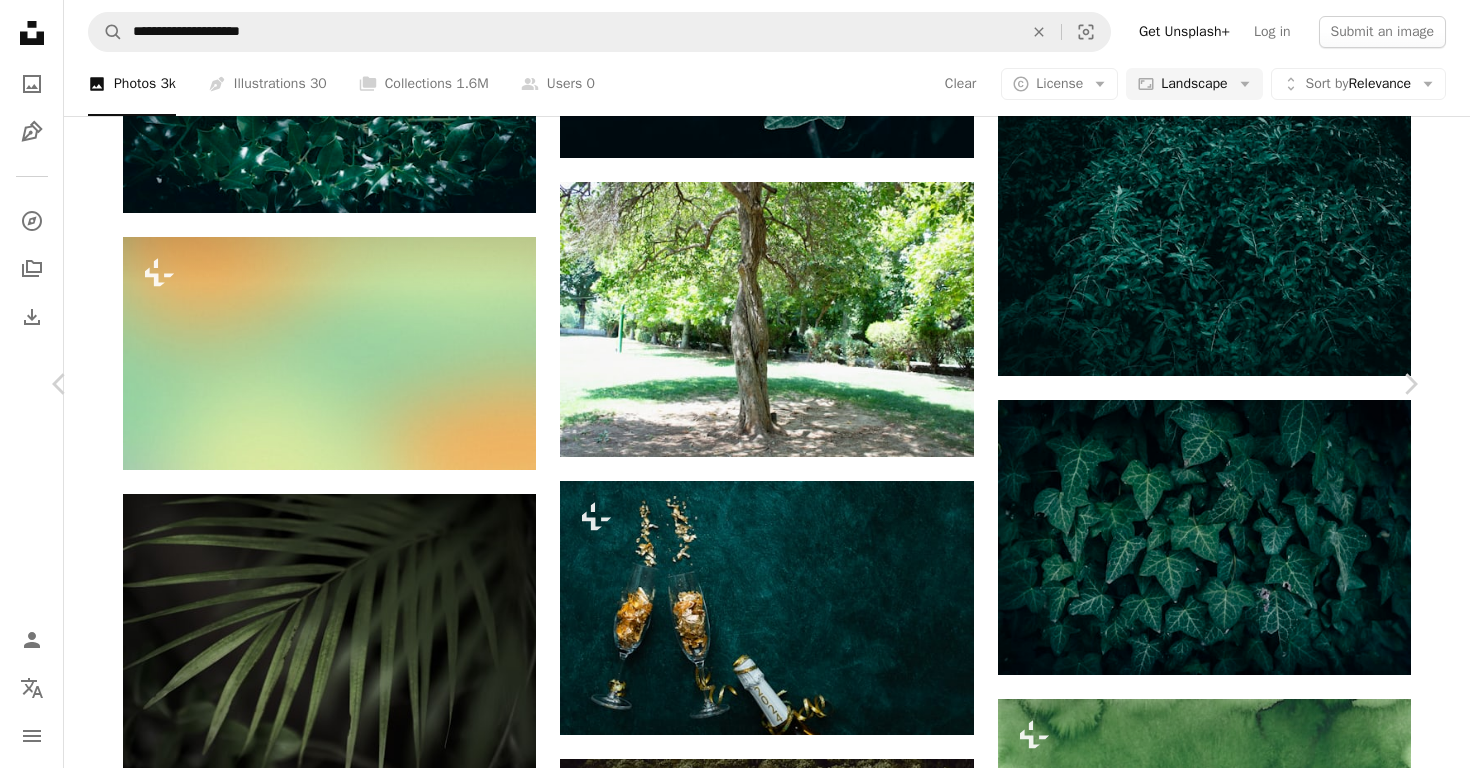 scroll, scrollTop: 1173, scrollLeft: 0, axis: vertical 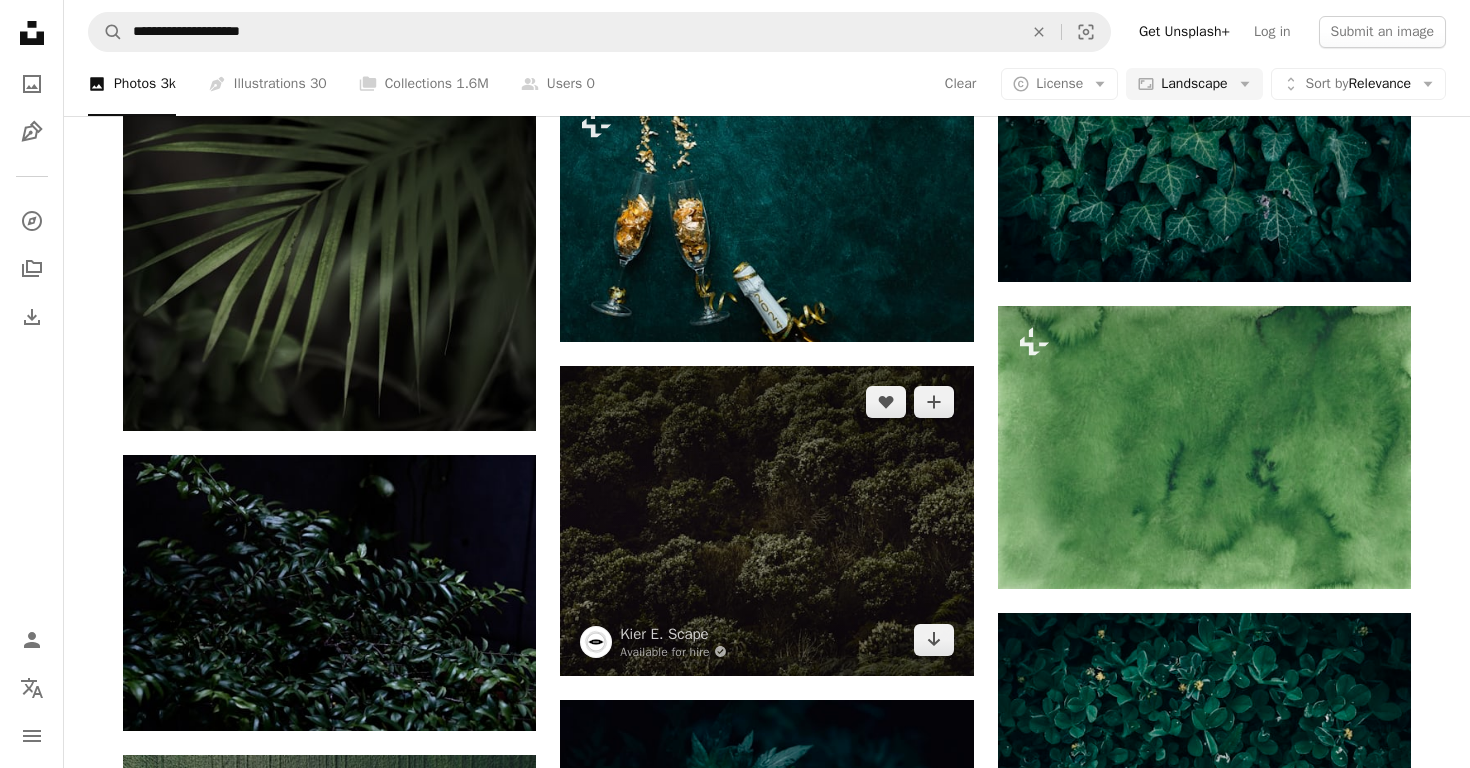 click at bounding box center (766, 521) 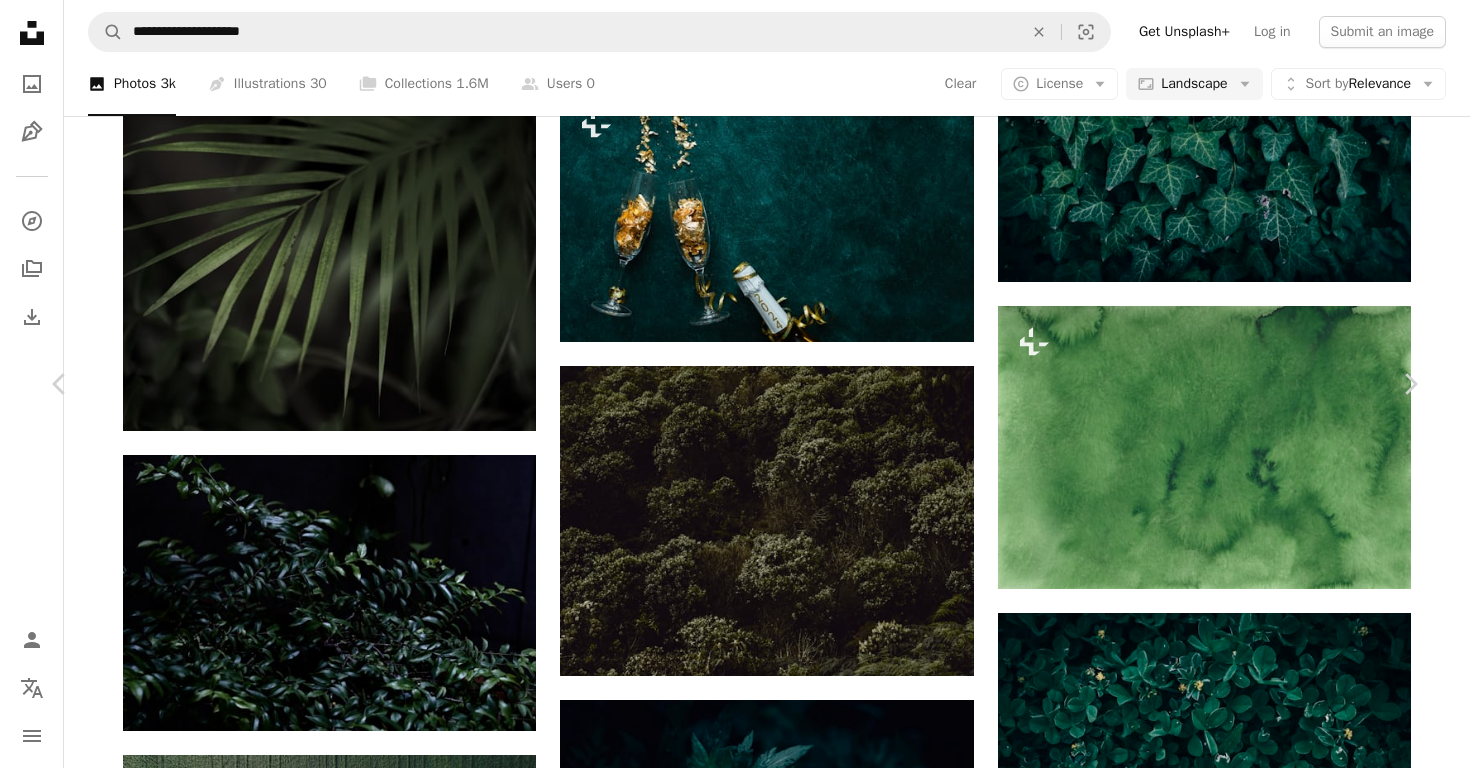 scroll, scrollTop: 1843, scrollLeft: 0, axis: vertical 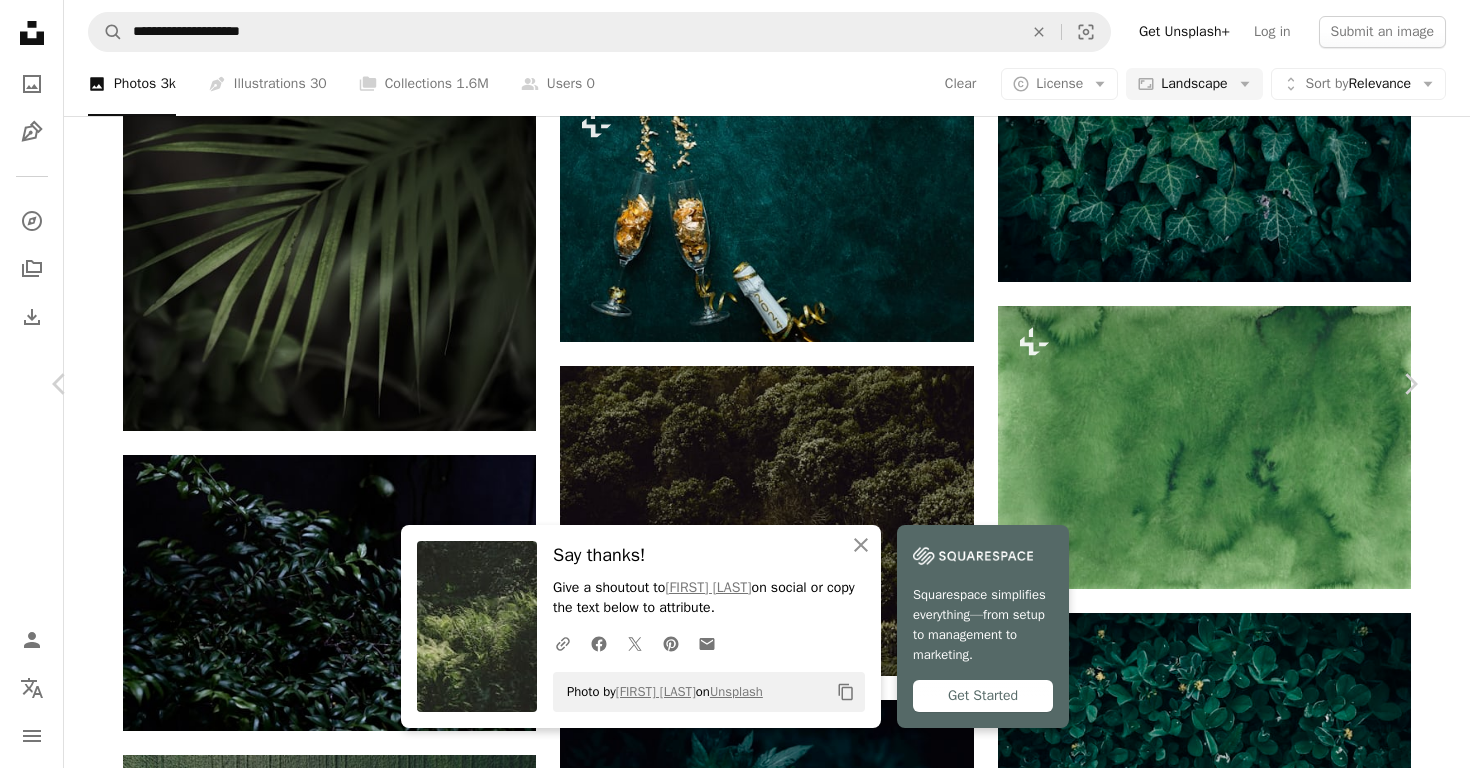 click on "An X shape Chevron left Chevron right An X shape Close Say thanks! Give a shoutout to Leo Foureaux on social or copy the text below to attribute. A URL sharing icon (chains) Facebook icon X (formerly Twitter) icon Pinterest icon An envelope Photo by Leo Foureaux on Unsplash
Copy content Squarespace simplifies everything—from setup to management to marketing. Get Started Leo Foureaux Available for hire A checkmark inside of a circle A heart A plus sign Download free Chevron down Zoom in Views [NUMBER] Downloads [NUMBER] A forward-right arrow Share Info icon Info More Actions Tropical foliage among trees with soft light coming through A map marker Cologne Botanical Calendar outlined Published on April [DATE], [DATE] Camera FUJIFILM, X-T30 Safety Free to use under the Unsplash License forest land green plant grey grass jungle rainforest outdoors fern vegetation woodland bush conifer Public domain images Browse premium related images on iStock | Save 20% with code UNSPLASH20 View more on iStock ↗ A heart" at bounding box center [735, 6365] 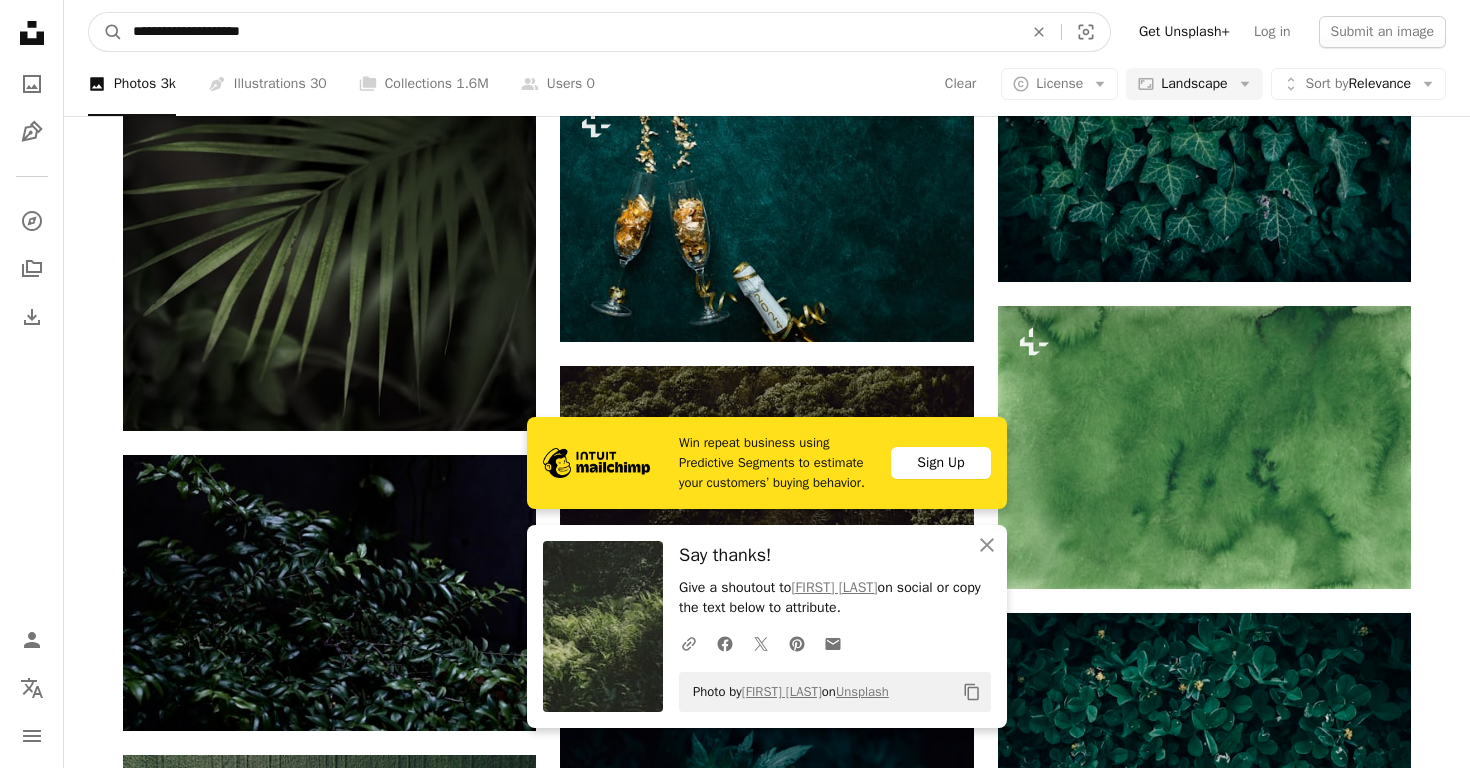 click on "**********" at bounding box center (570, 32) 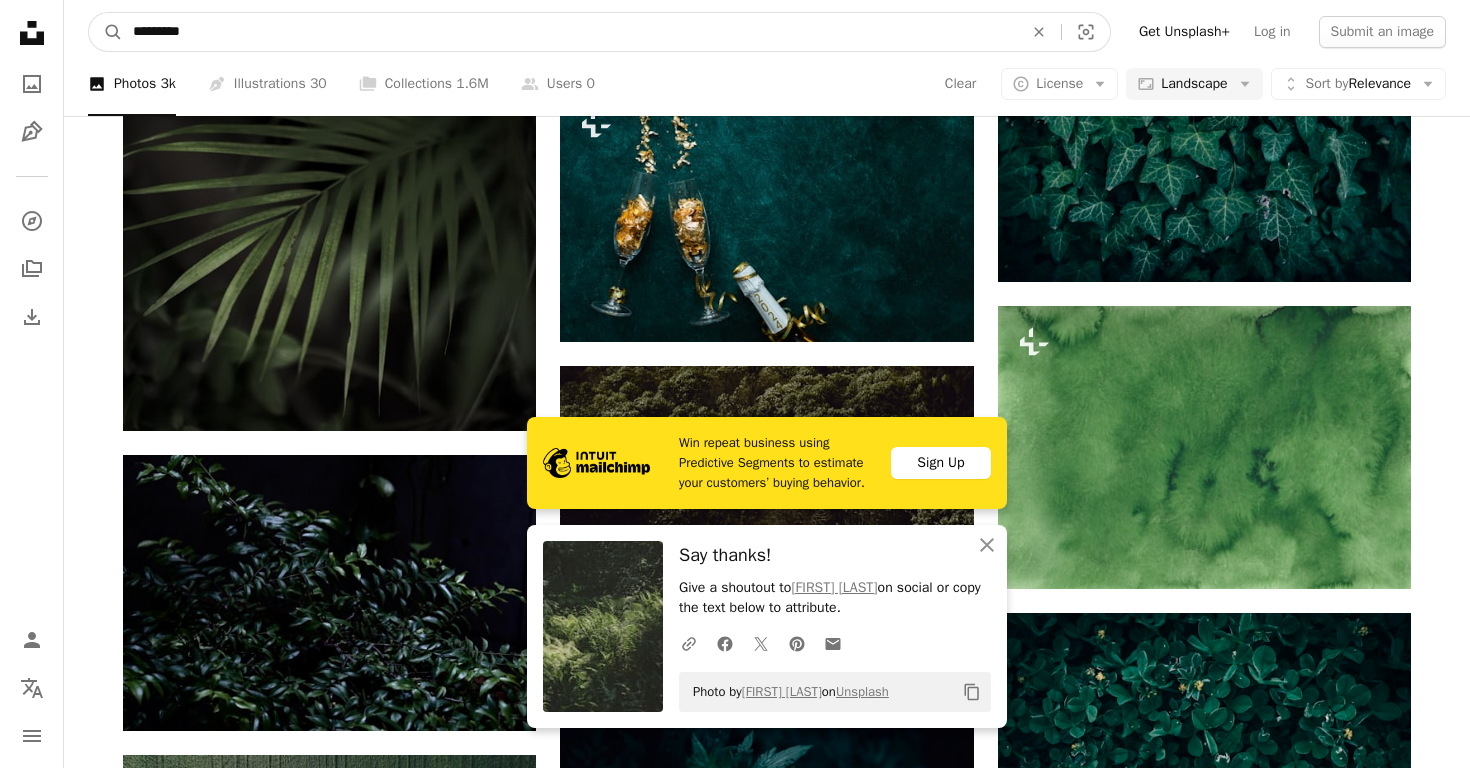 type on "*********" 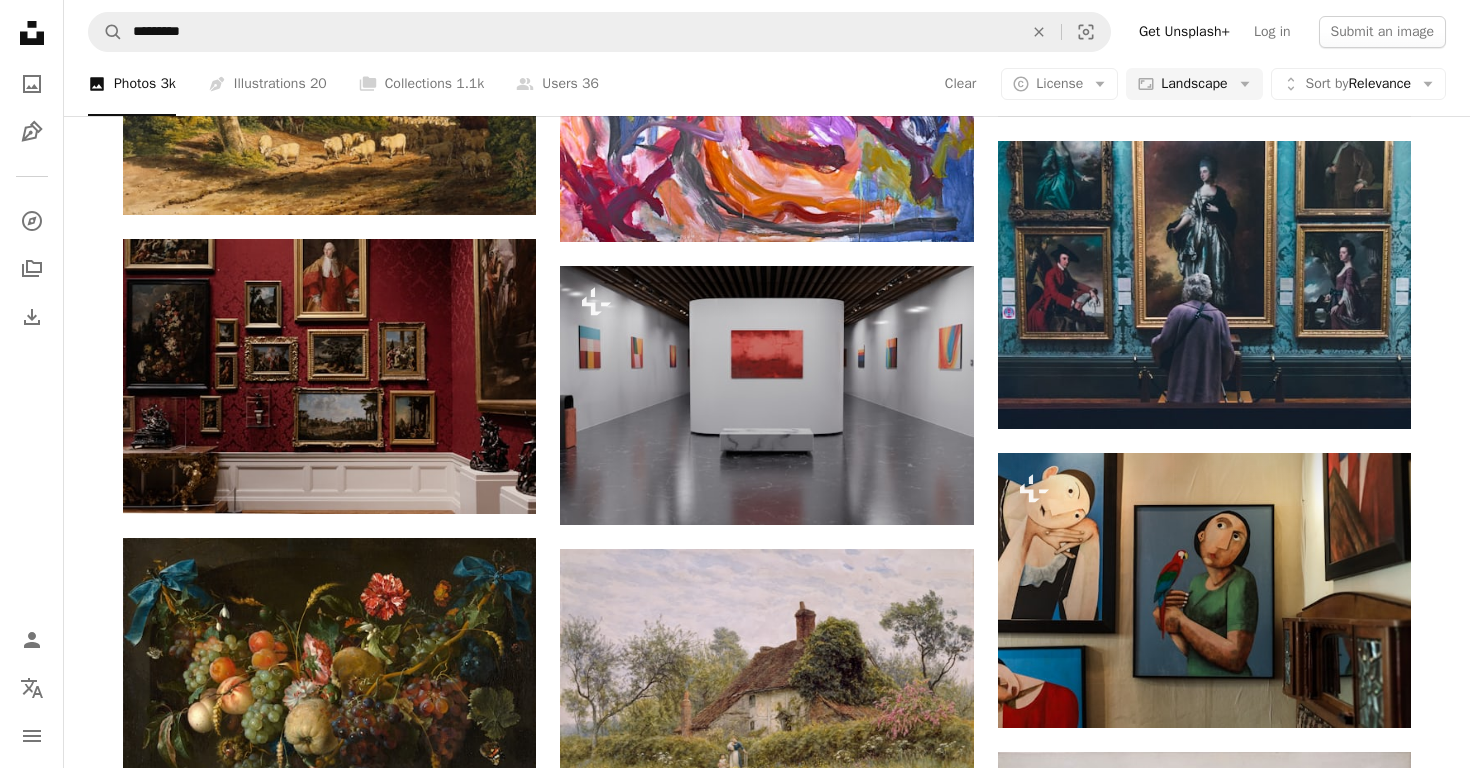 scroll, scrollTop: 576, scrollLeft: 0, axis: vertical 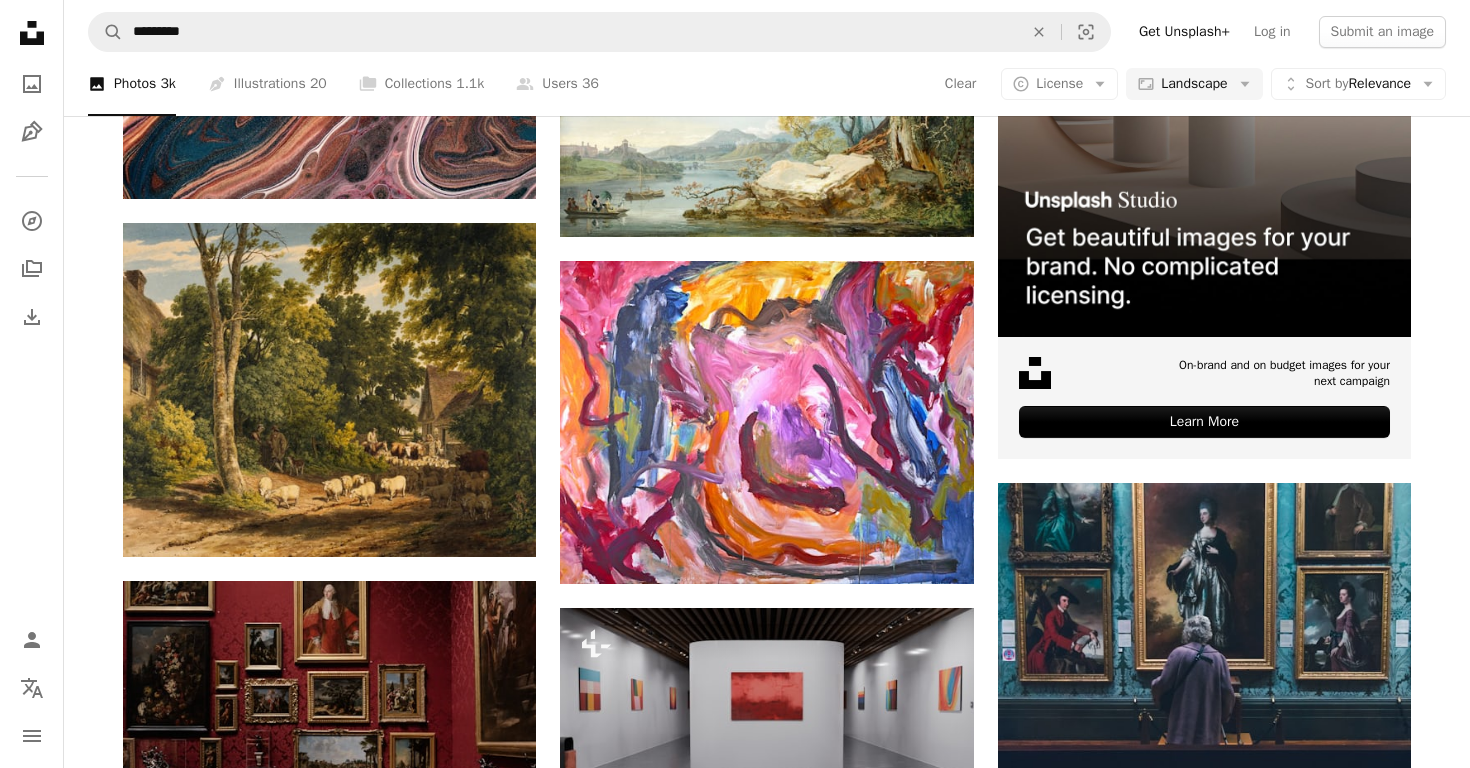click at bounding box center [1204, 1224] 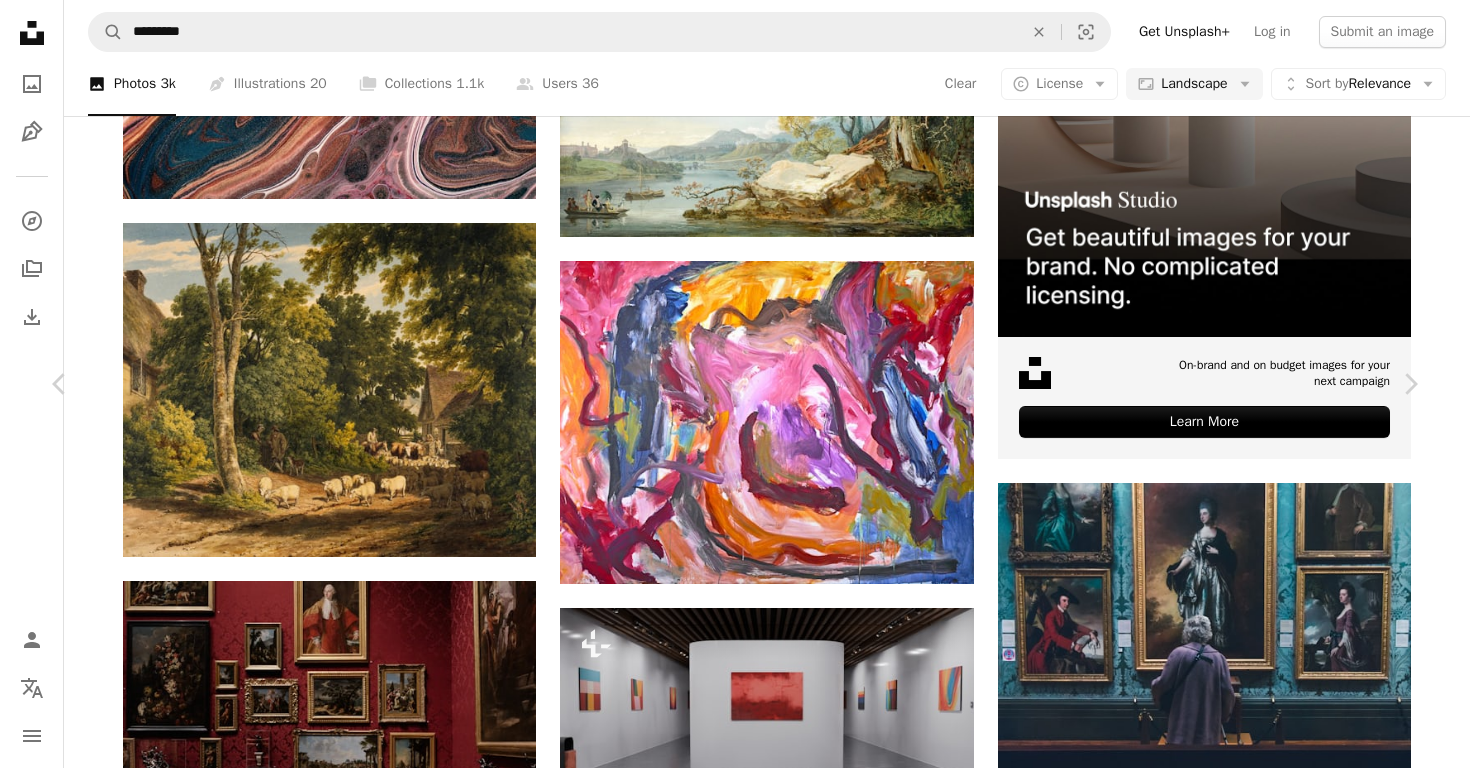 scroll, scrollTop: 1467, scrollLeft: 0, axis: vertical 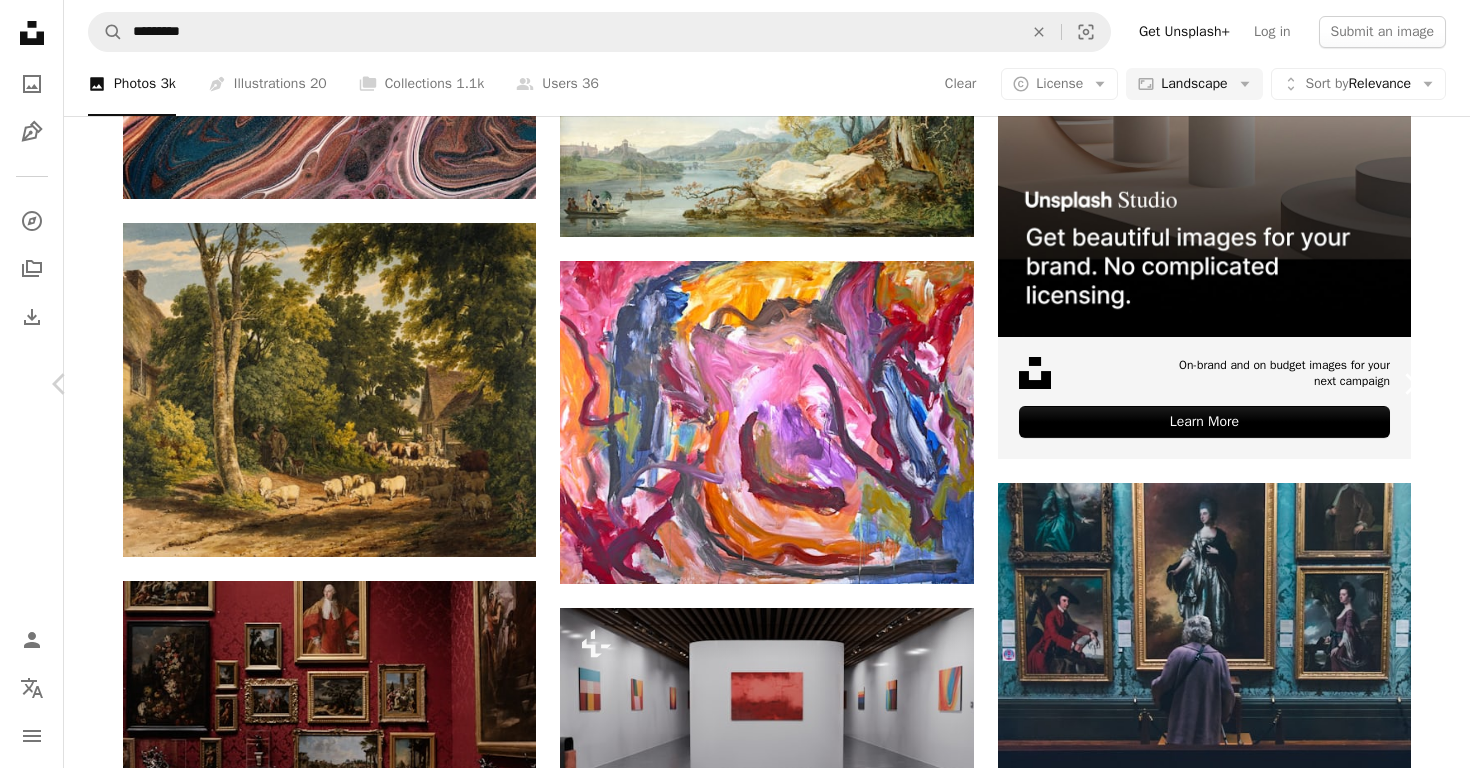 click on "Chevron right" at bounding box center (1410, 384) 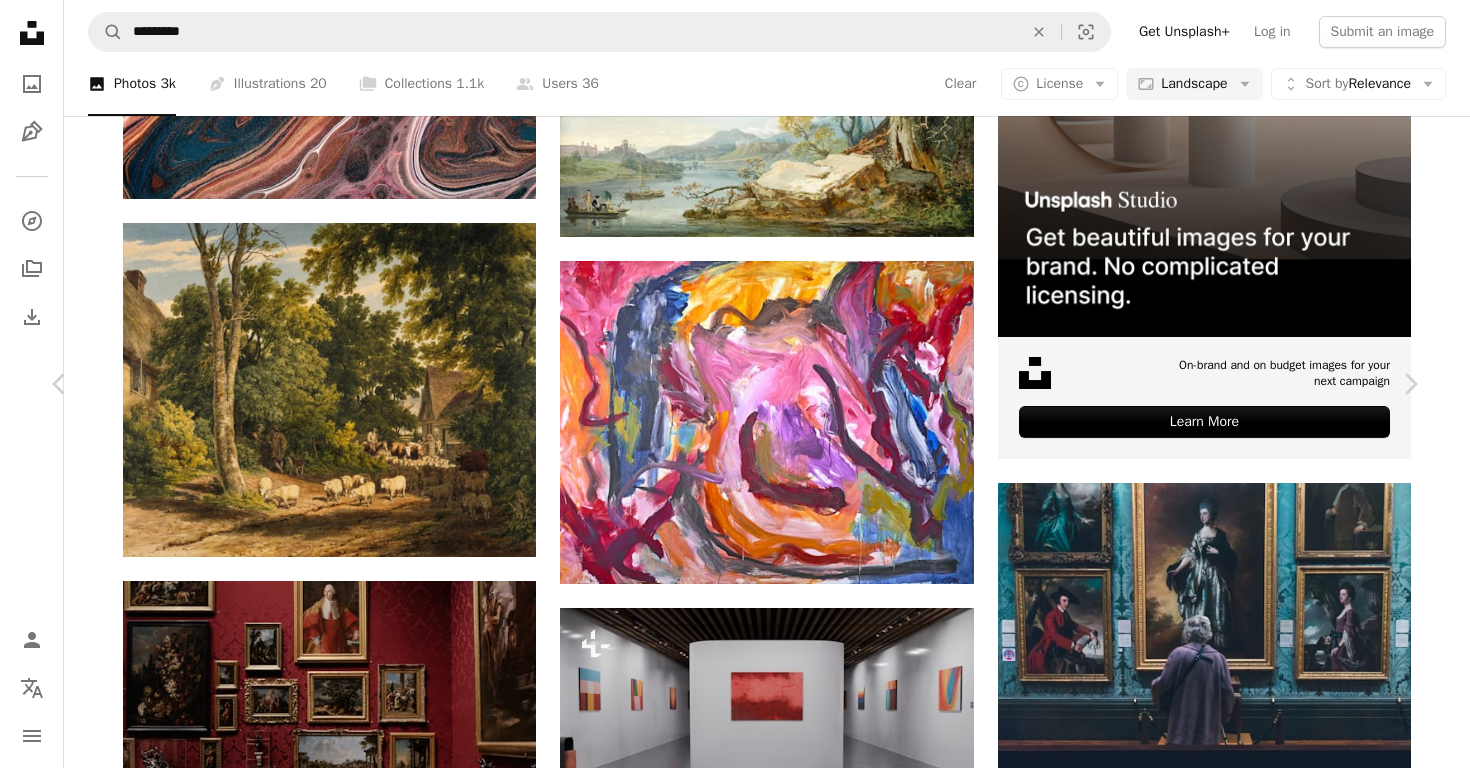 click on "An X shape Chevron left Chevron right [FIRST] [LAST] For Unsplash+ A heart A plus sign A lock Download Zoom in A forward-right arrow Share More Actions Calendar outlined Published on January [DATE], [DATE] Safety Licensed under the Unsplash+ License art architecture 3d render museum modern art gallery paintings exhibition blender 3d open space public space exhibit concrete walls galleries art pieces HD Wallpapers Related images Plus sign for Unsplash+ A heart A plus sign [FIRST] [LAST] For Unsplash+ A lock Download Plus sign for Unsplash+ A heart A plus sign [FIRST] [LAST] For Unsplash+ A lock Download Plus sign for Unsplash+ A heart A plus sign [FIRST] [LAST] For Unsplash+ A lock Download Plus sign for Unsplash+ A heart A plus sign [FIRST] [LAST] For Unsplash+ A lock Download Plus sign for Unsplash+ A heart A plus sign For" at bounding box center (735, 3845) 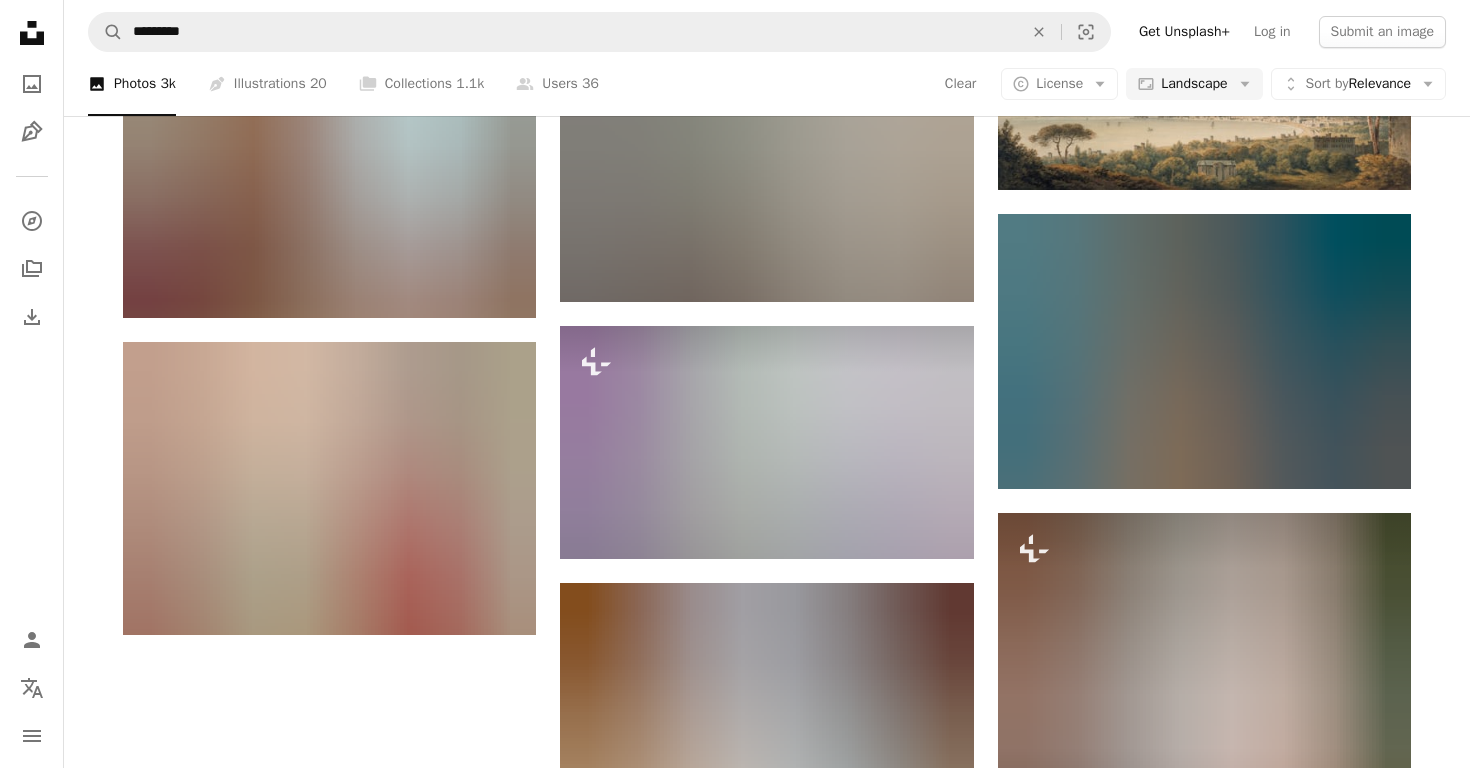 scroll, scrollTop: 2063, scrollLeft: 0, axis: vertical 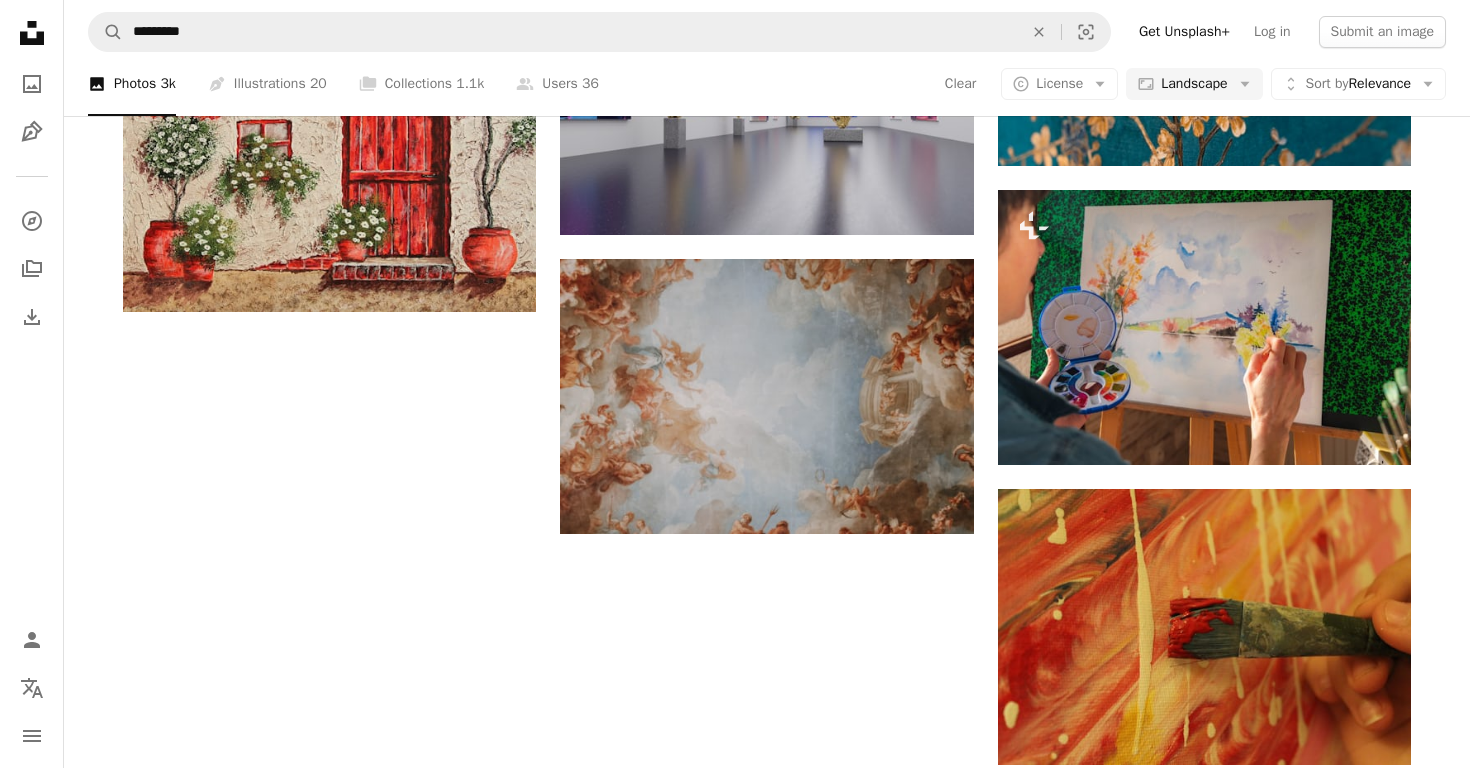 click on "Load more" at bounding box center [767, 1136] 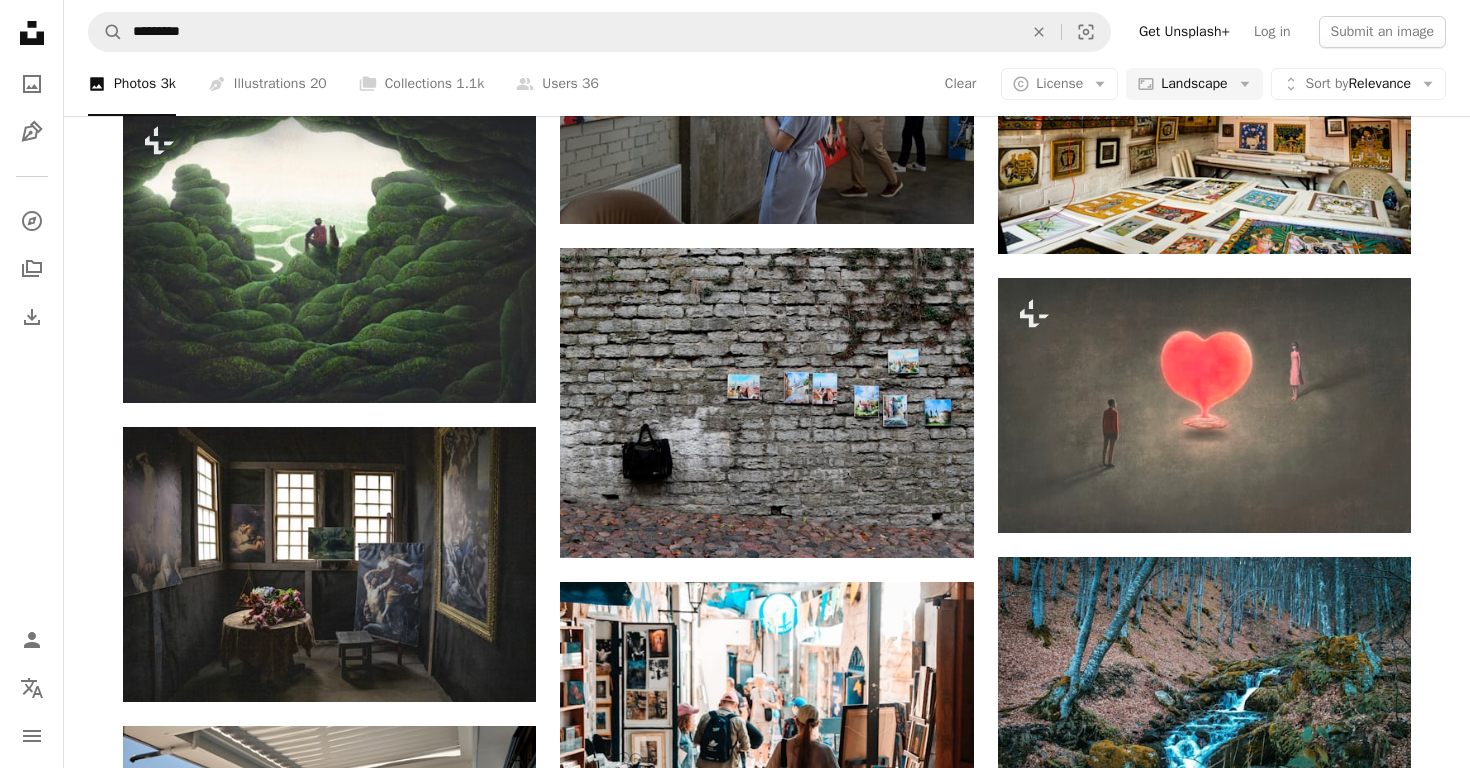 scroll, scrollTop: 10325, scrollLeft: 0, axis: vertical 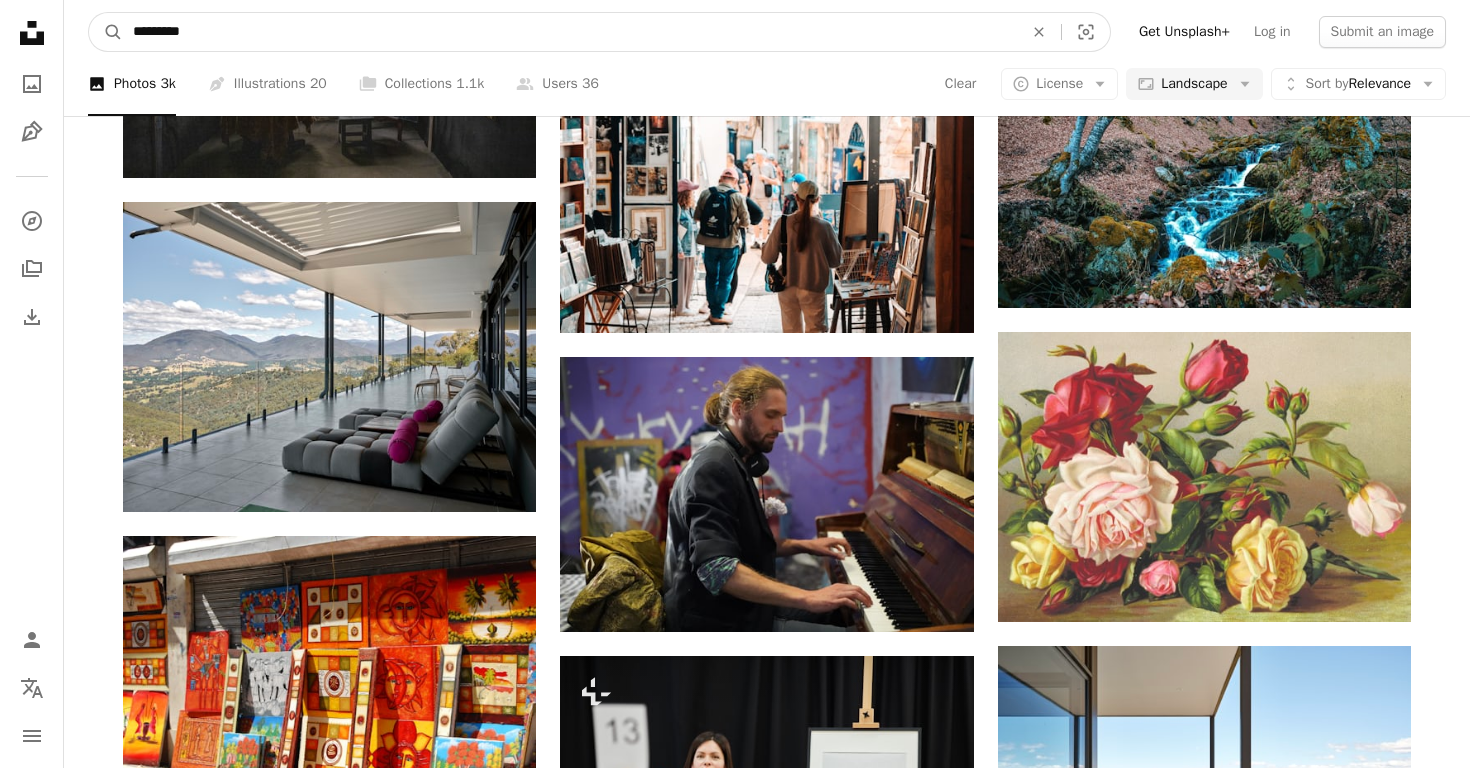 click on "*********" at bounding box center [570, 32] 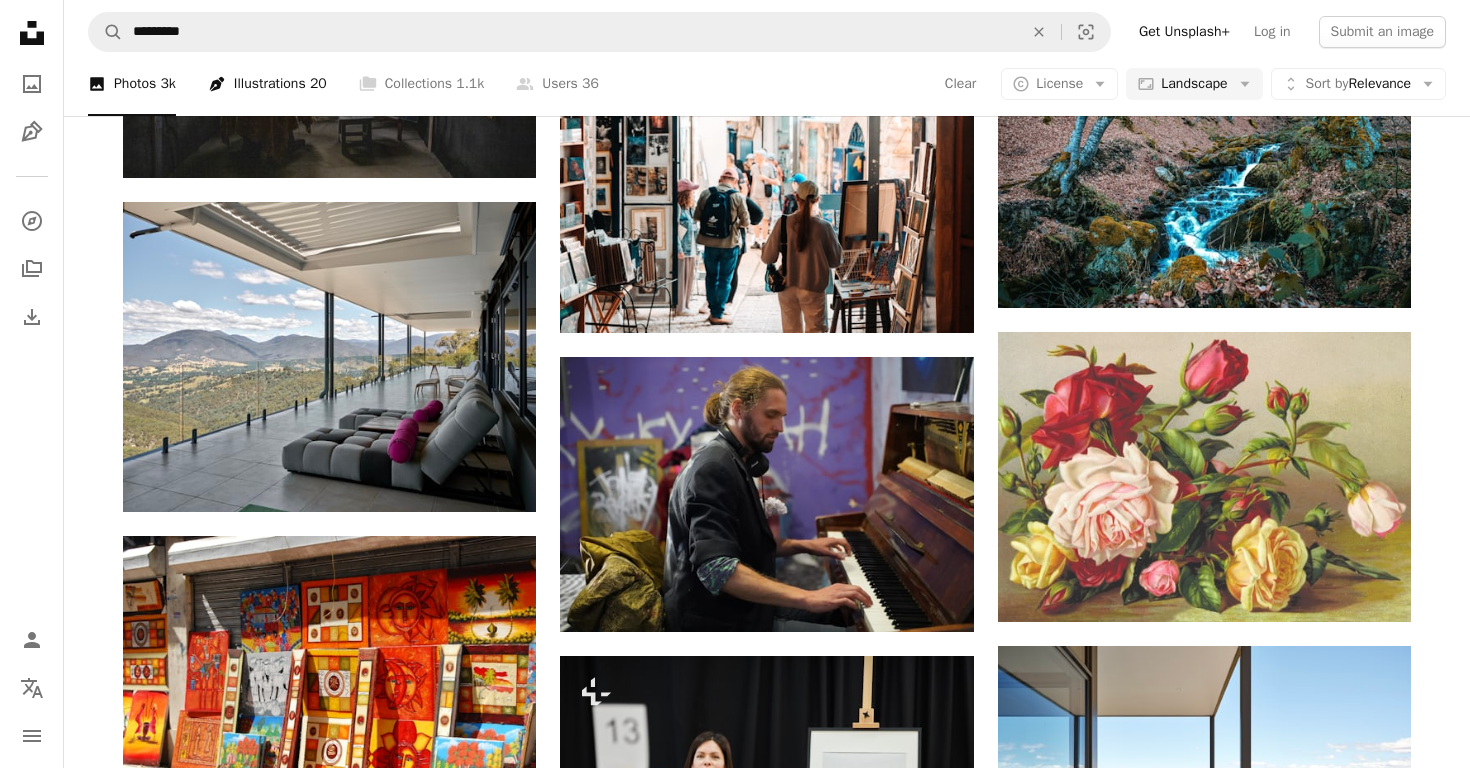click on "Pen Tool Illustrations   20" at bounding box center (267, 84) 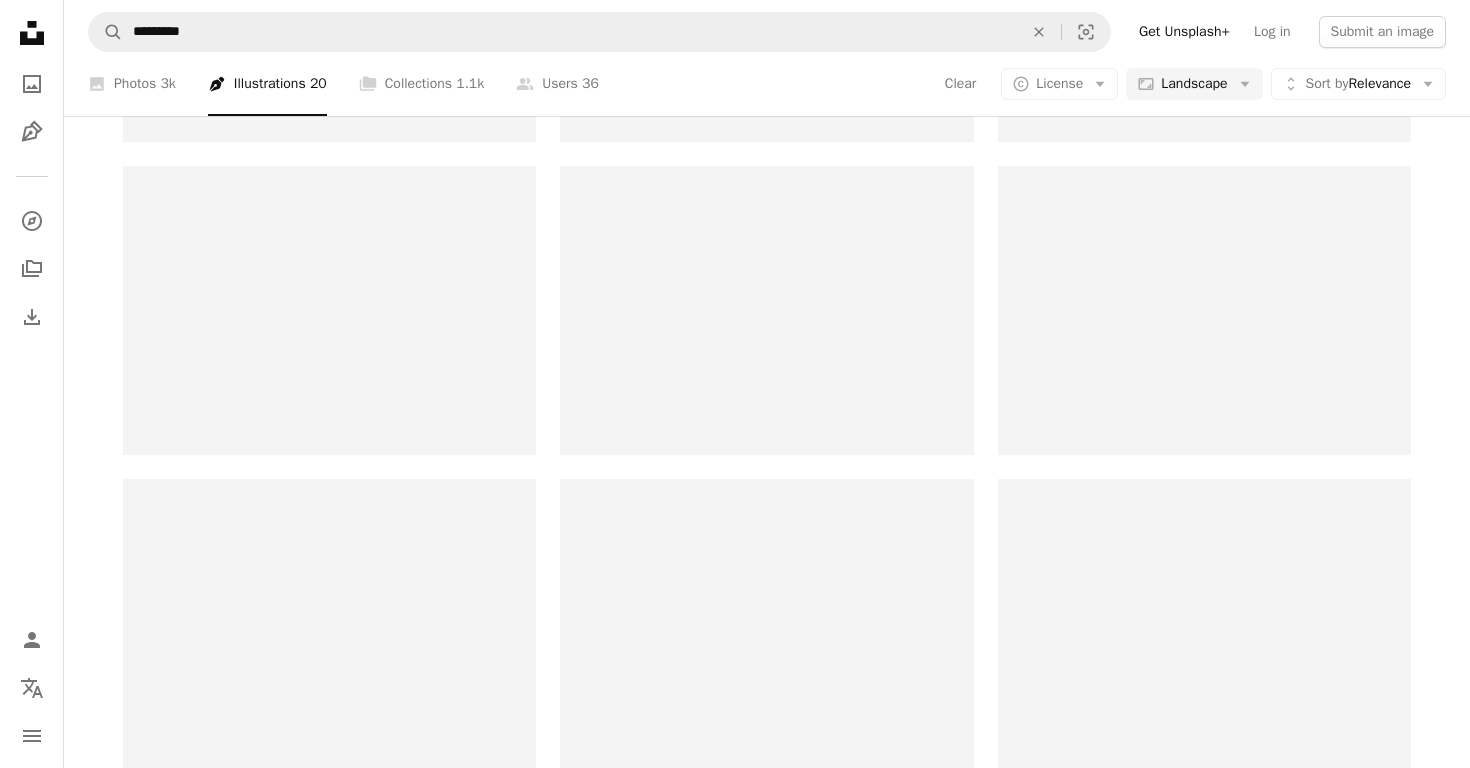 scroll, scrollTop: 0, scrollLeft: 0, axis: both 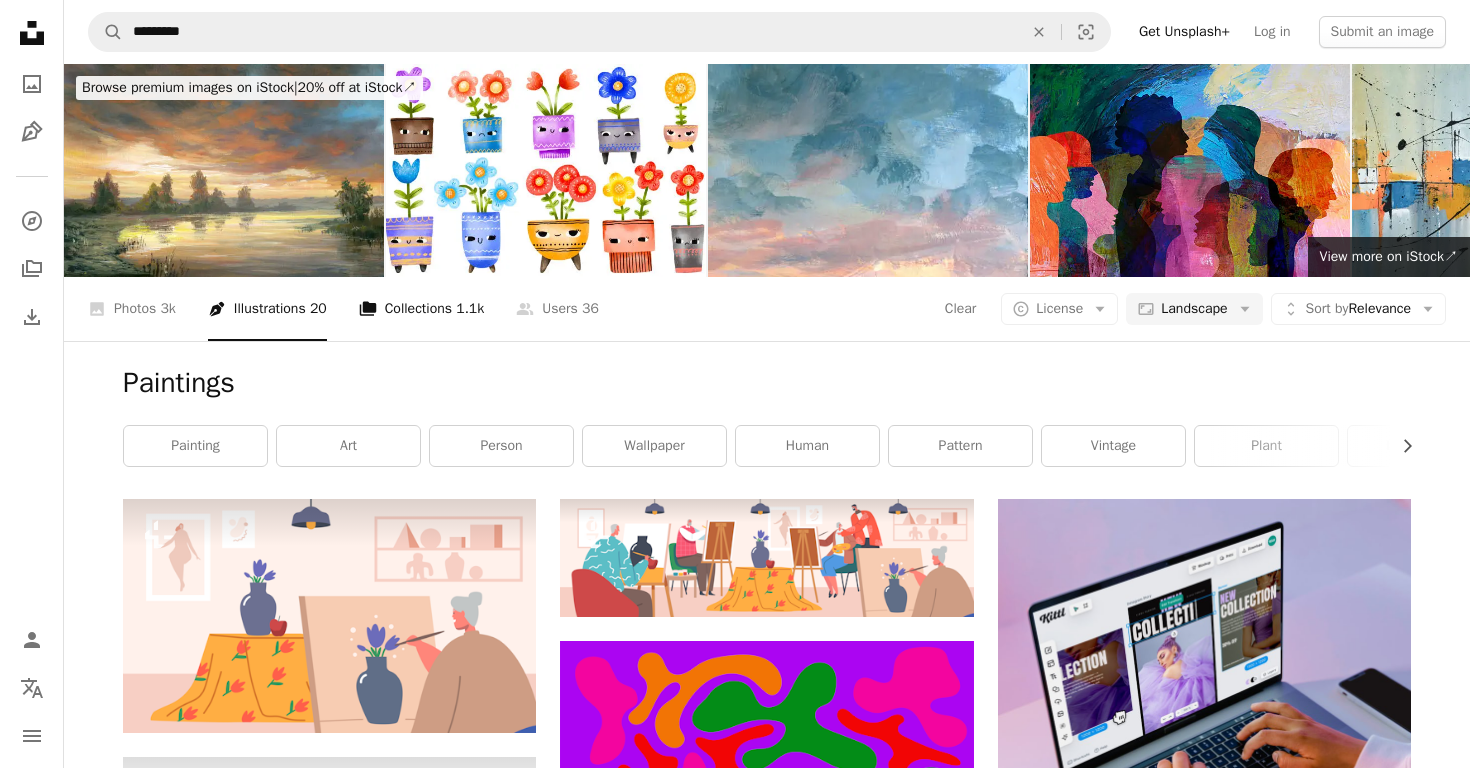 click on "A stack of folders Collections   1.1k" at bounding box center [422, 309] 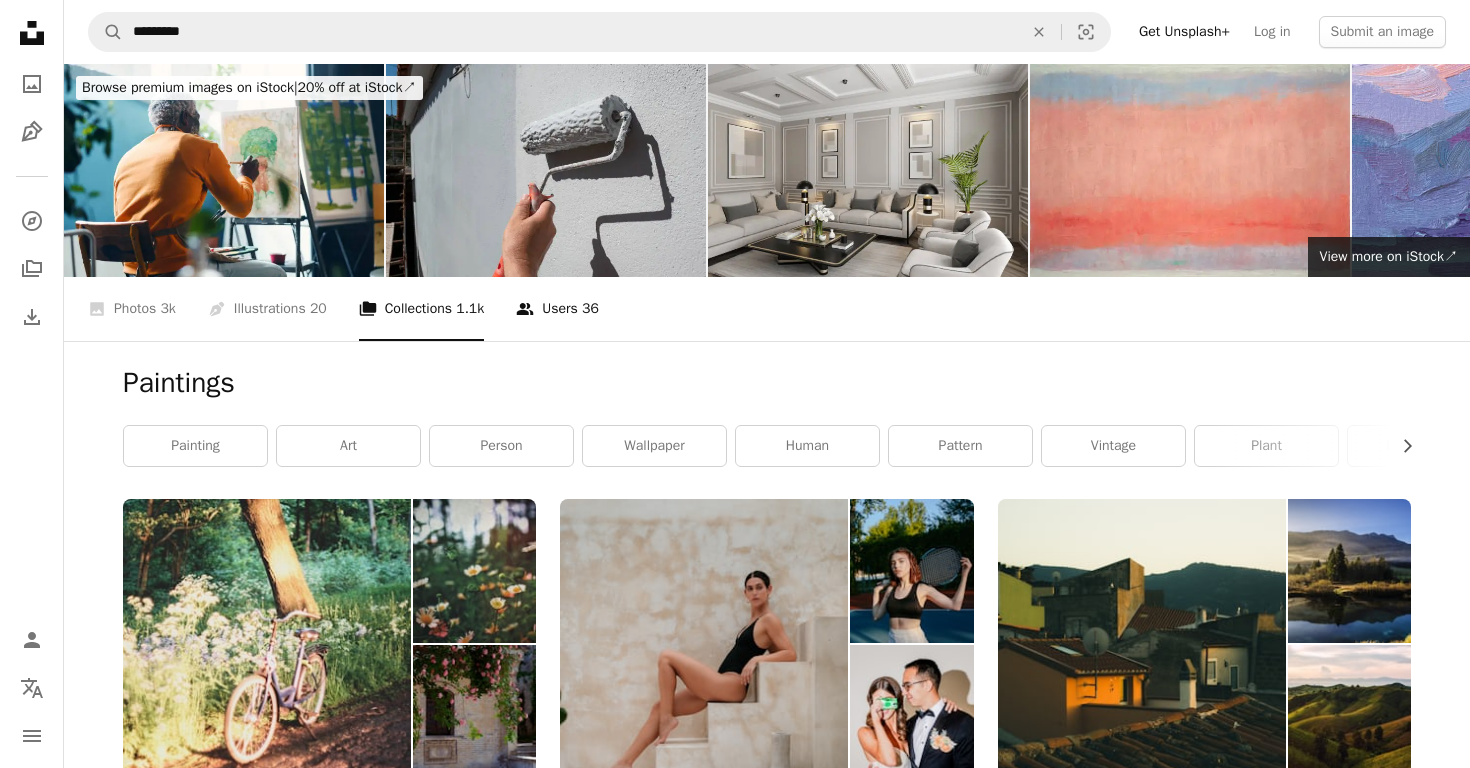 click on "A group of people Users   36" at bounding box center (557, 309) 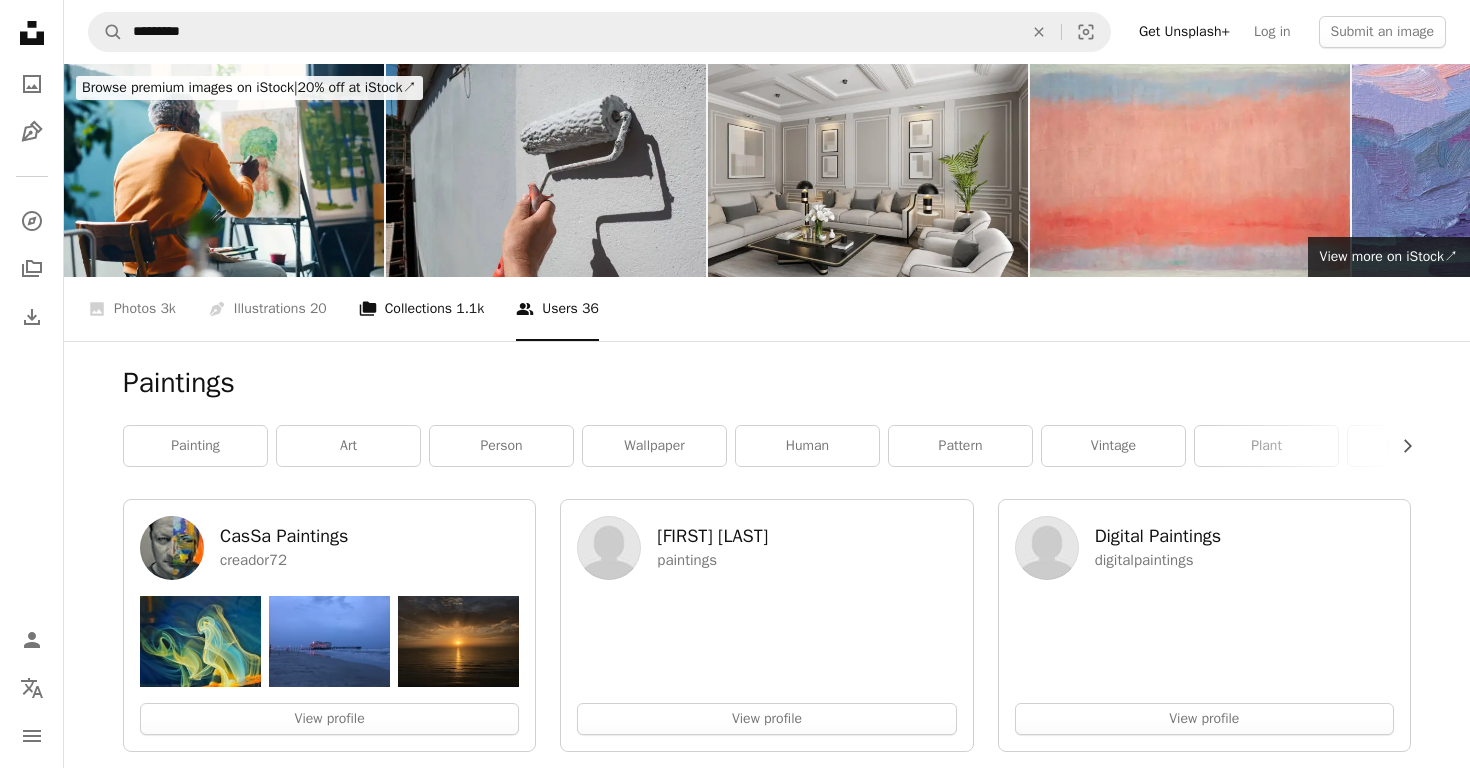 click on "1.1k" at bounding box center (470, 309) 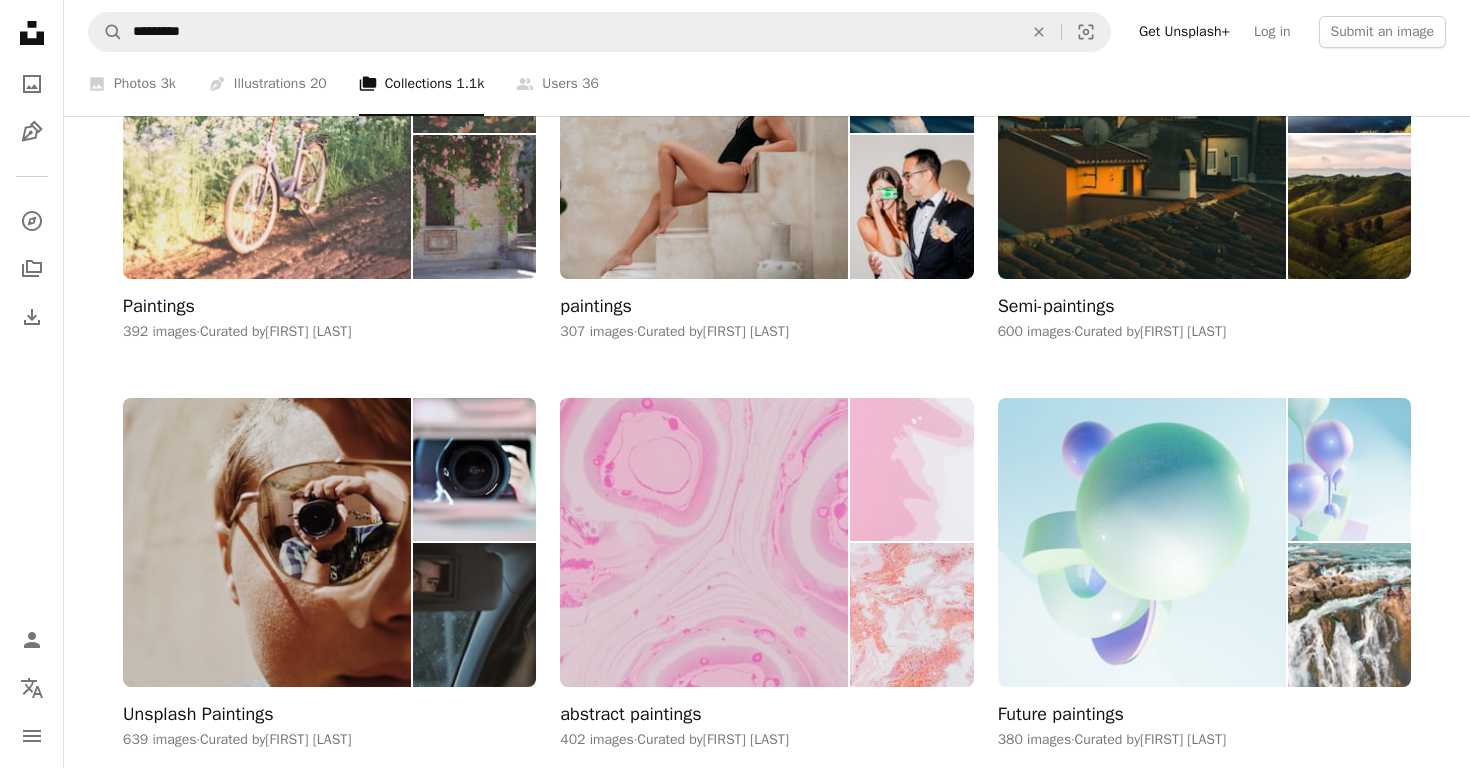 scroll, scrollTop: 536, scrollLeft: 0, axis: vertical 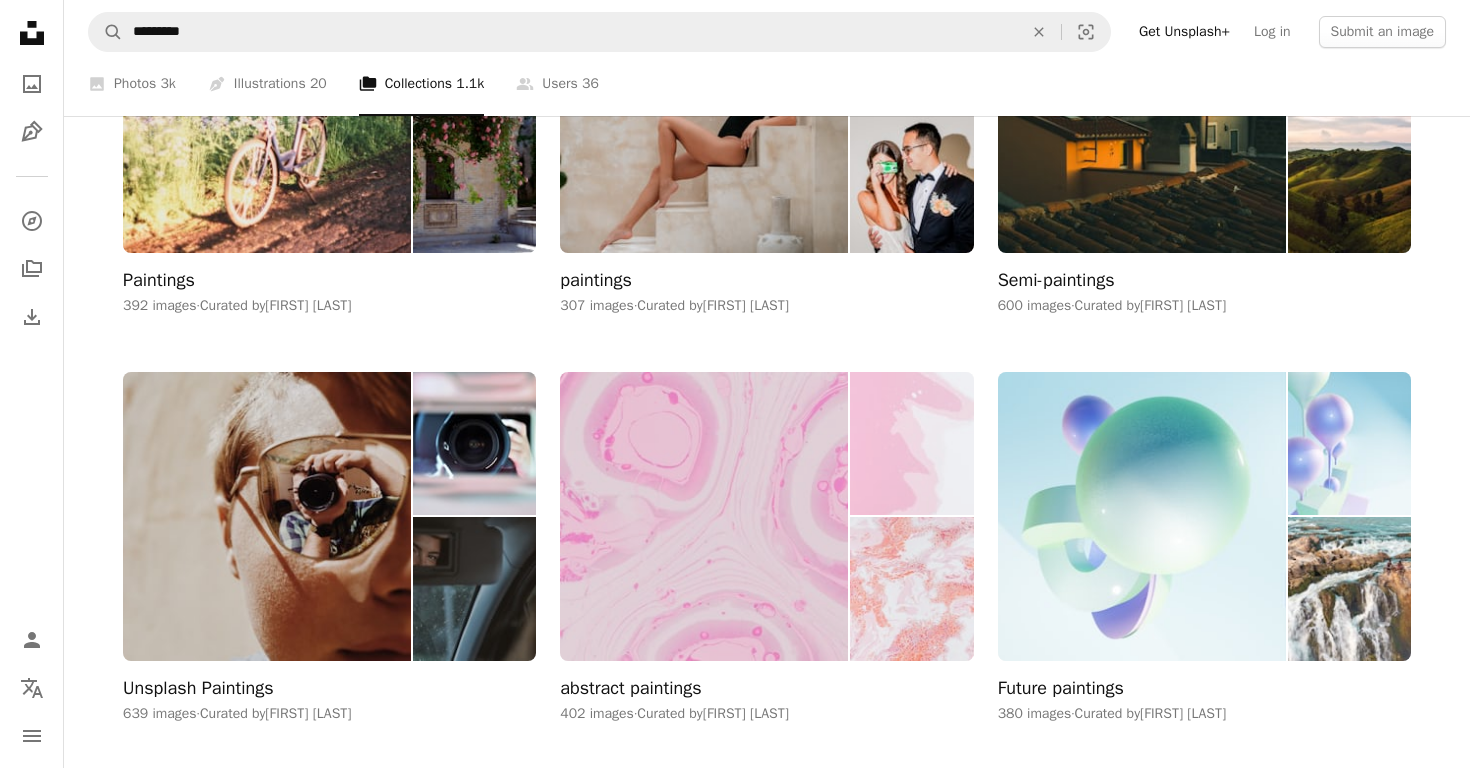click at bounding box center (704, 516) 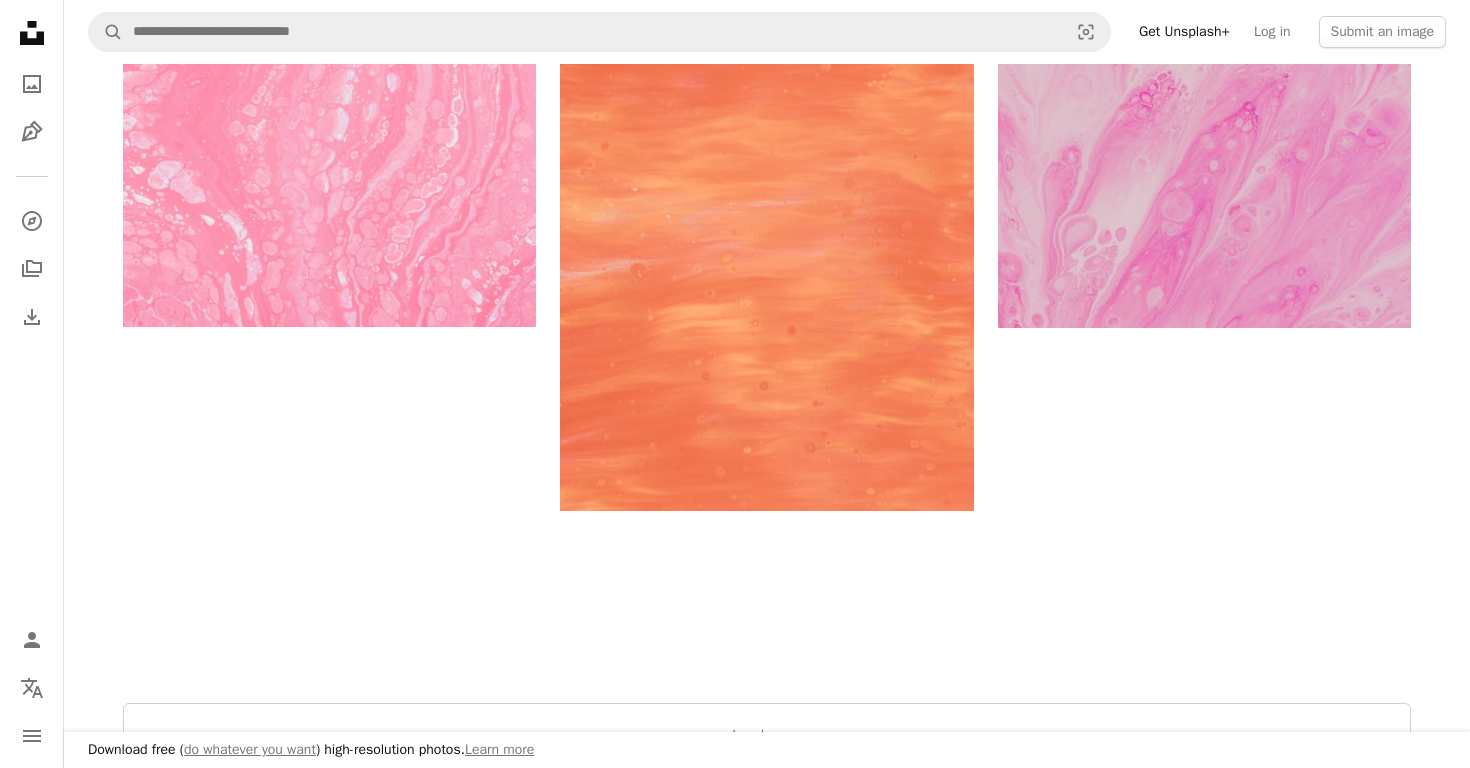 scroll, scrollTop: 2917, scrollLeft: 0, axis: vertical 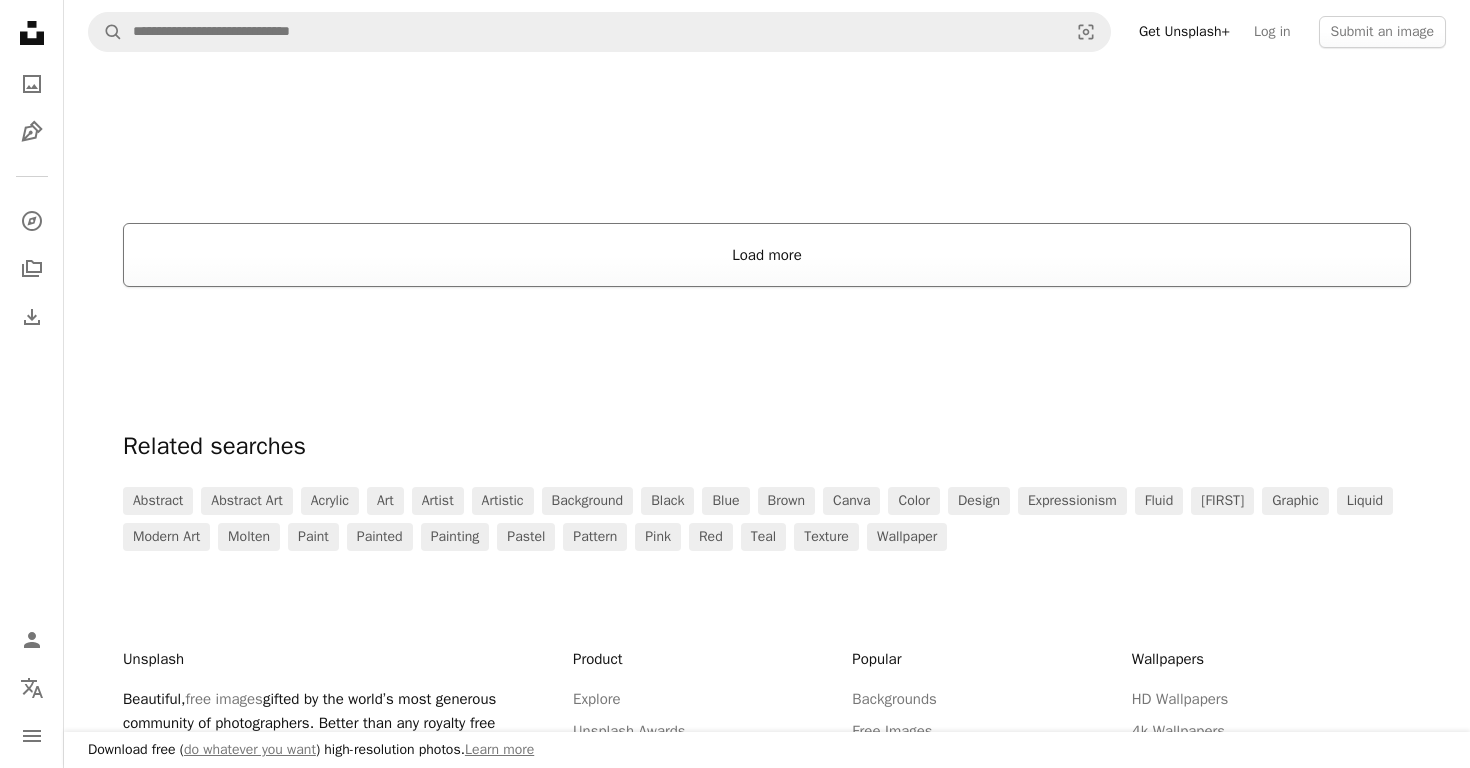 click on "Load more" at bounding box center [767, 255] 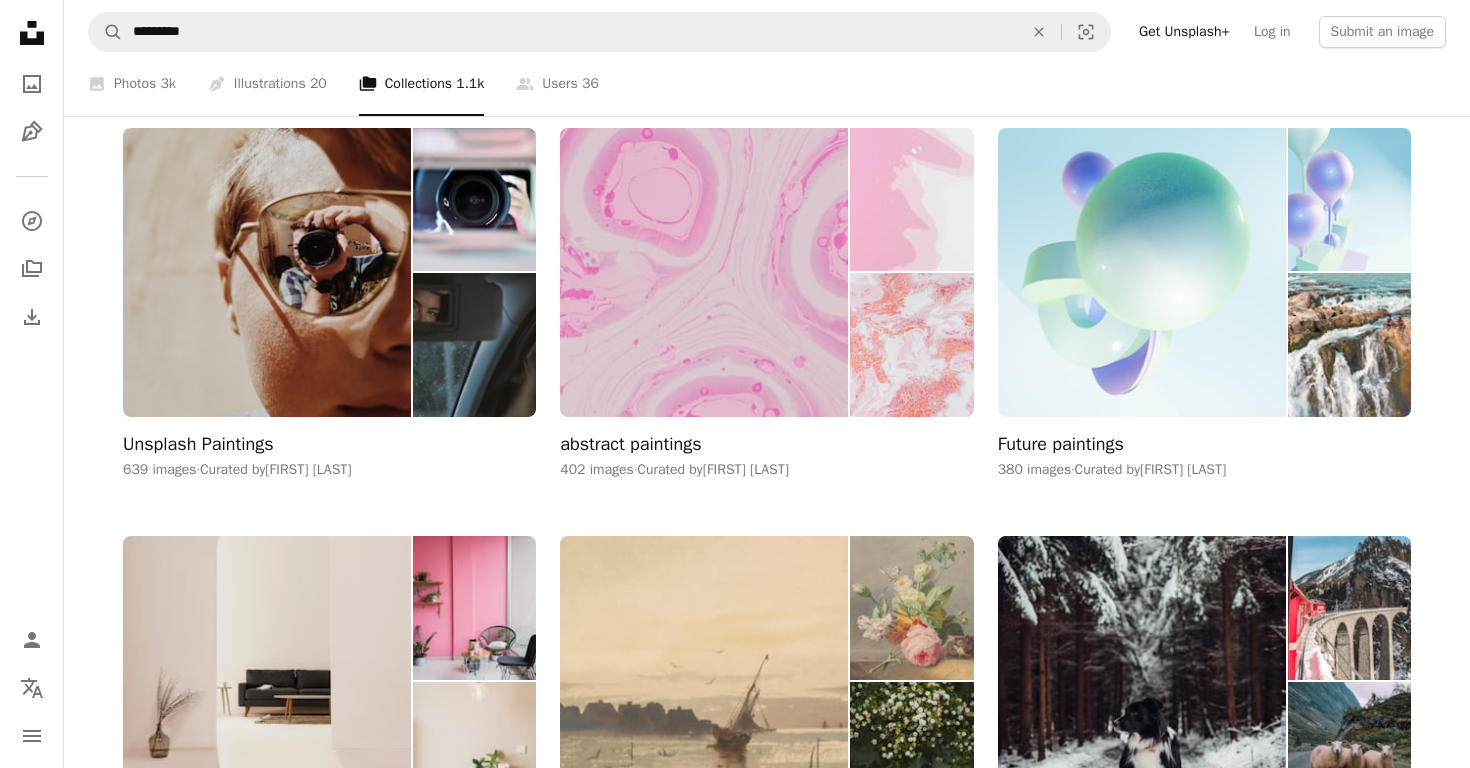 scroll, scrollTop: 823, scrollLeft: 0, axis: vertical 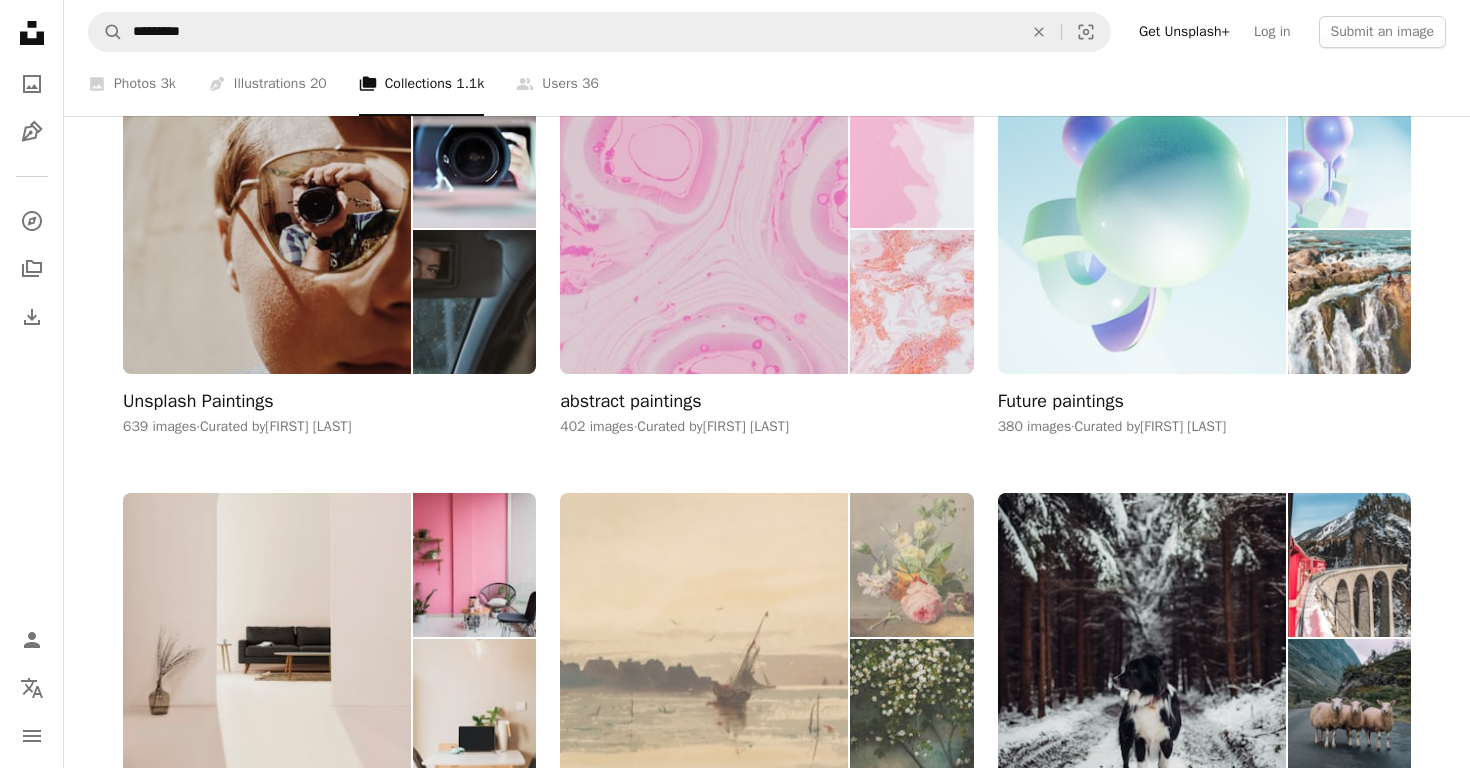 click at bounding box center [704, 637] 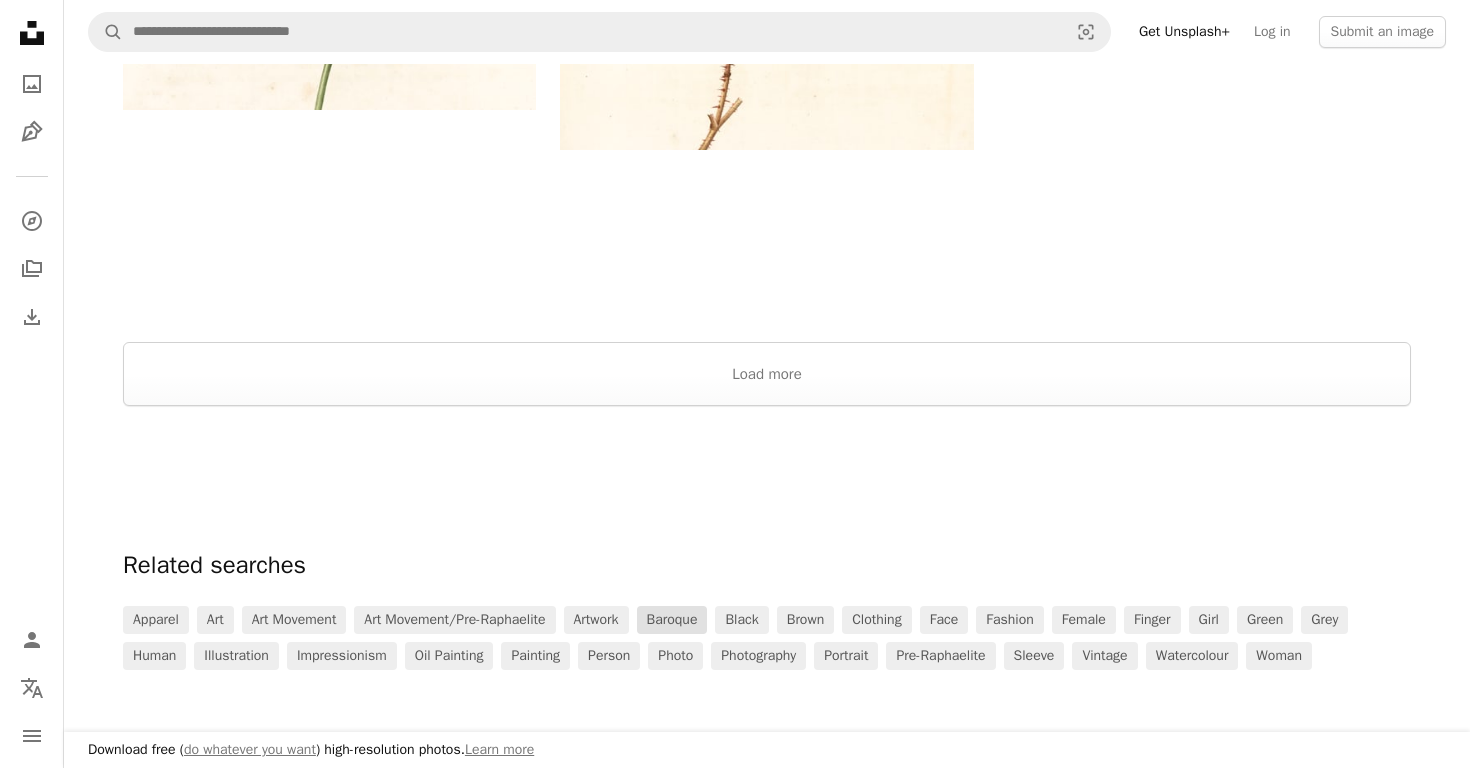 scroll, scrollTop: 3564, scrollLeft: 0, axis: vertical 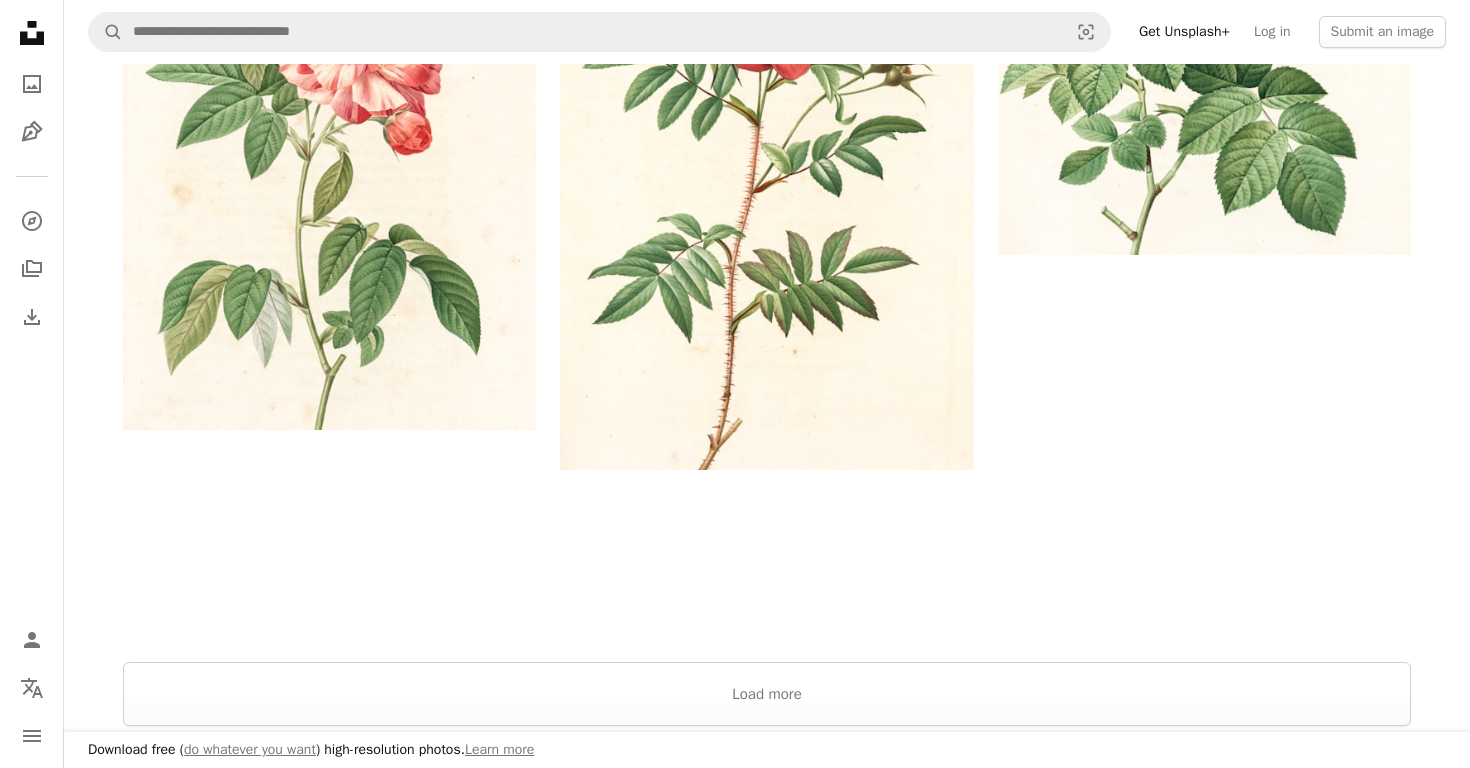 click on "Download free ( do whatever you want ) high-resolution photos.  Learn more" at bounding box center [767, 750] 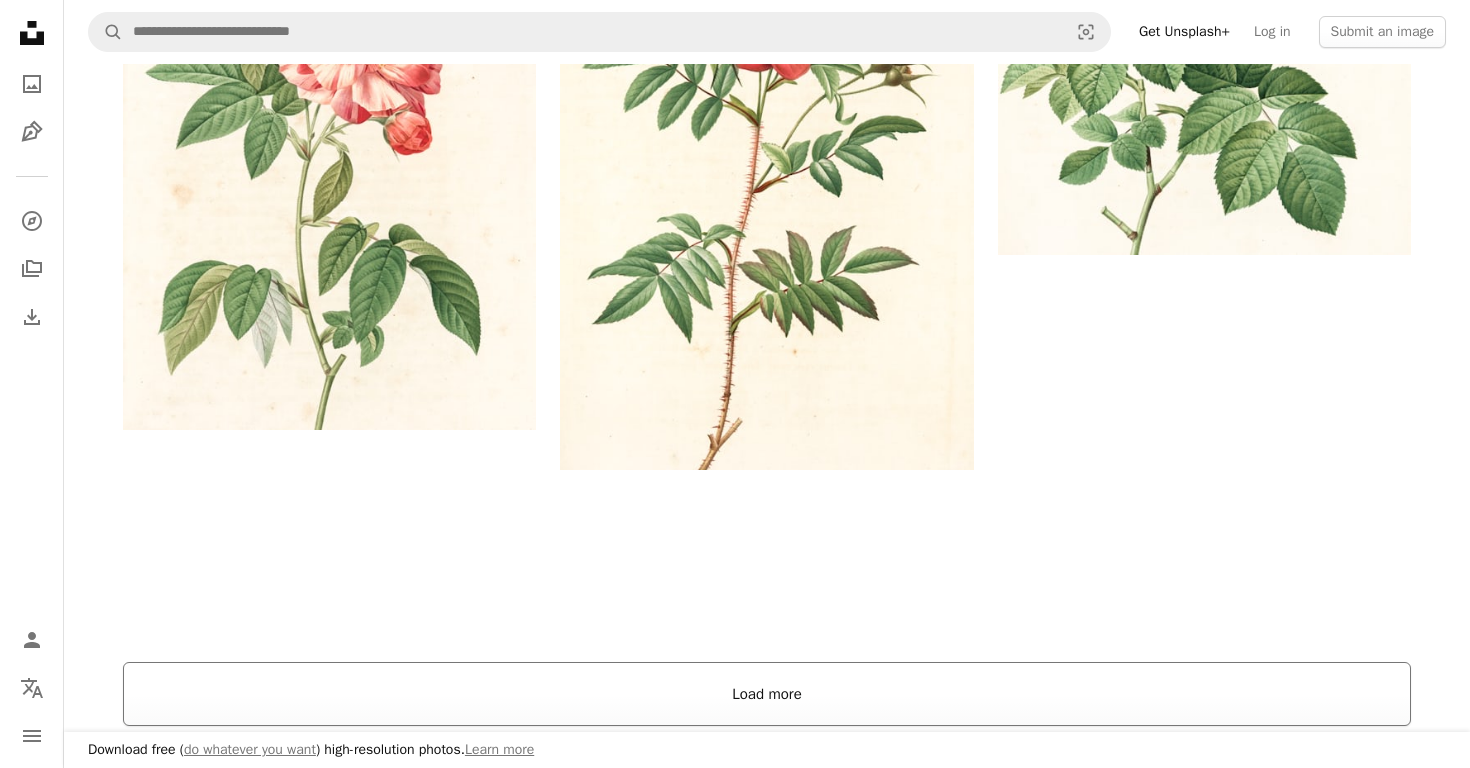 click on "Load more" at bounding box center (767, 694) 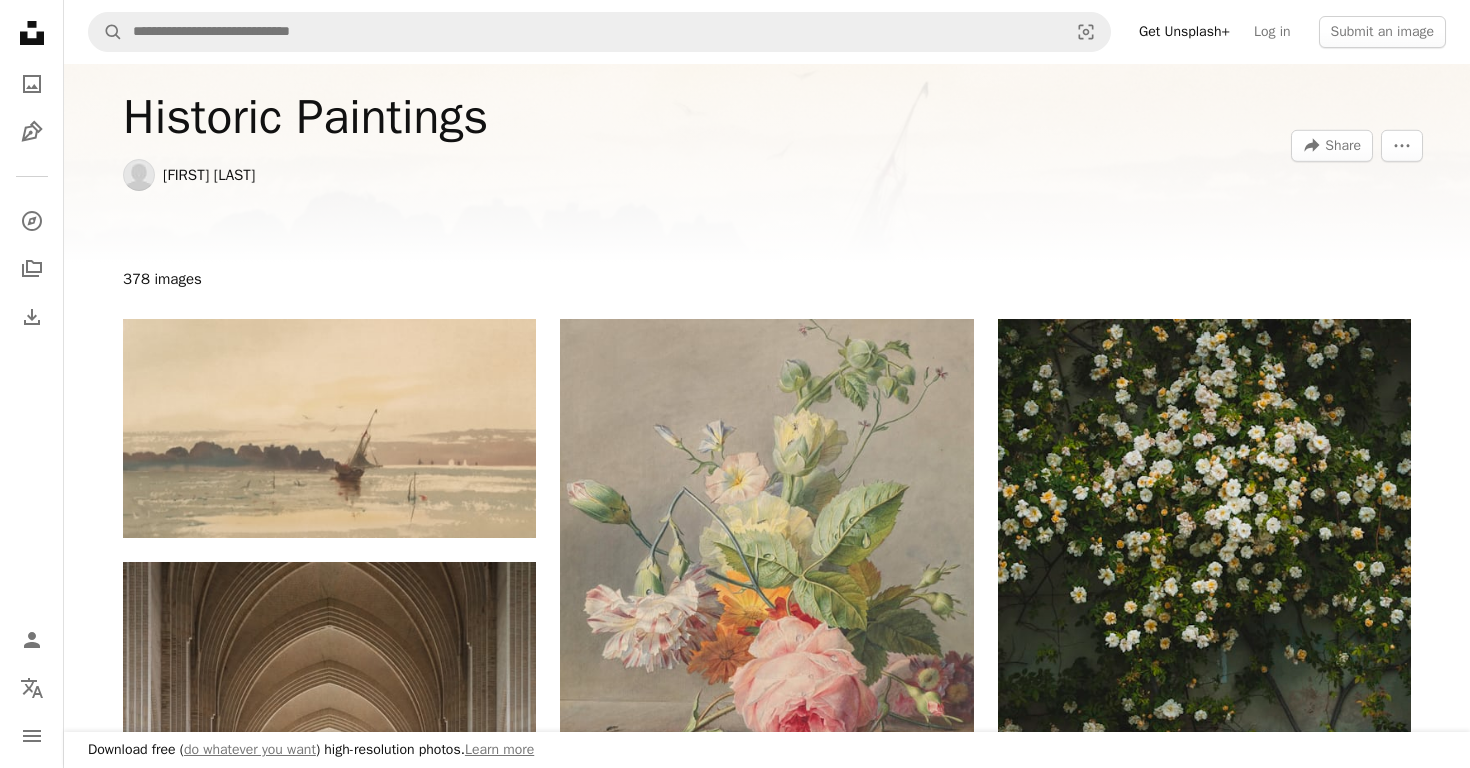 scroll, scrollTop: 0, scrollLeft: 0, axis: both 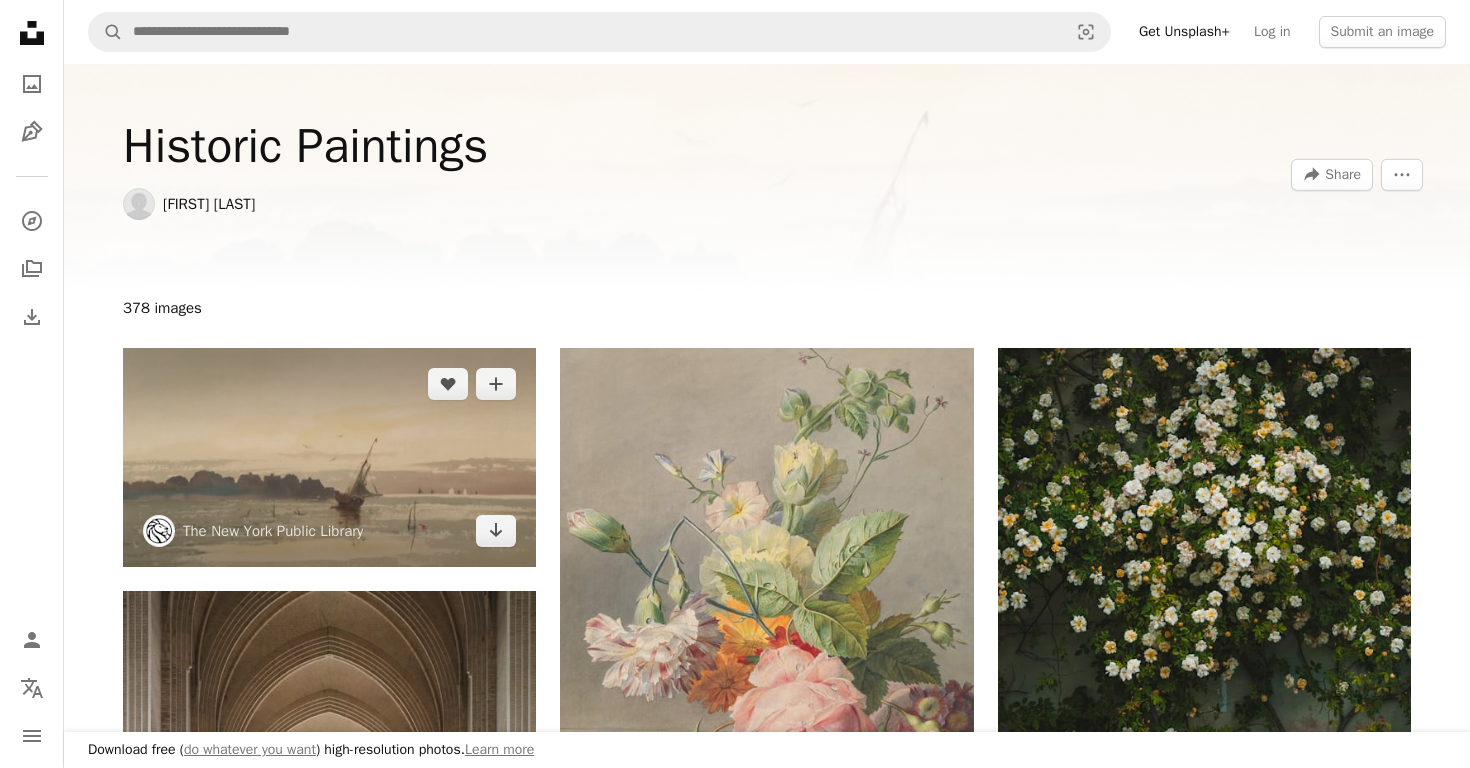 click at bounding box center [329, 457] 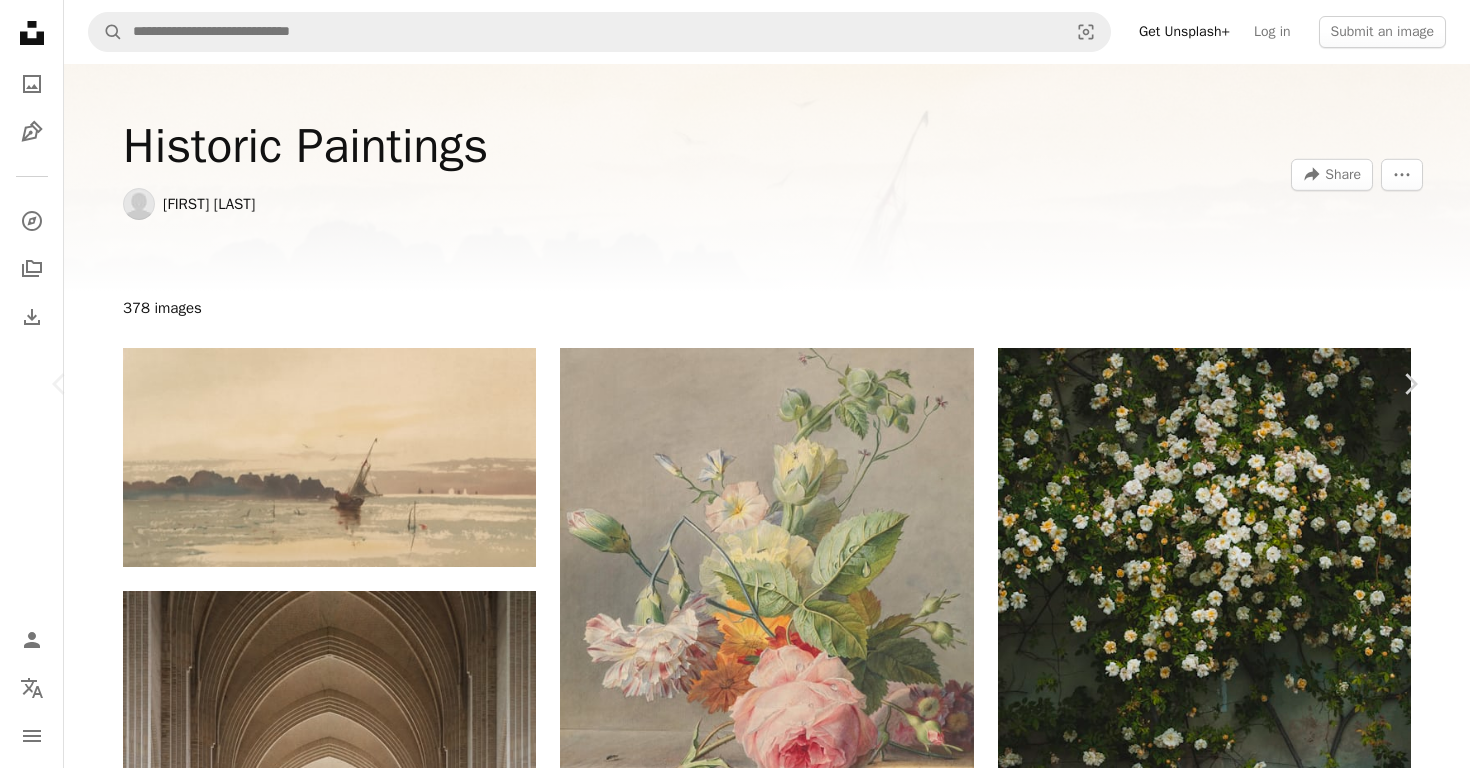 scroll, scrollTop: 3070, scrollLeft: 0, axis: vertical 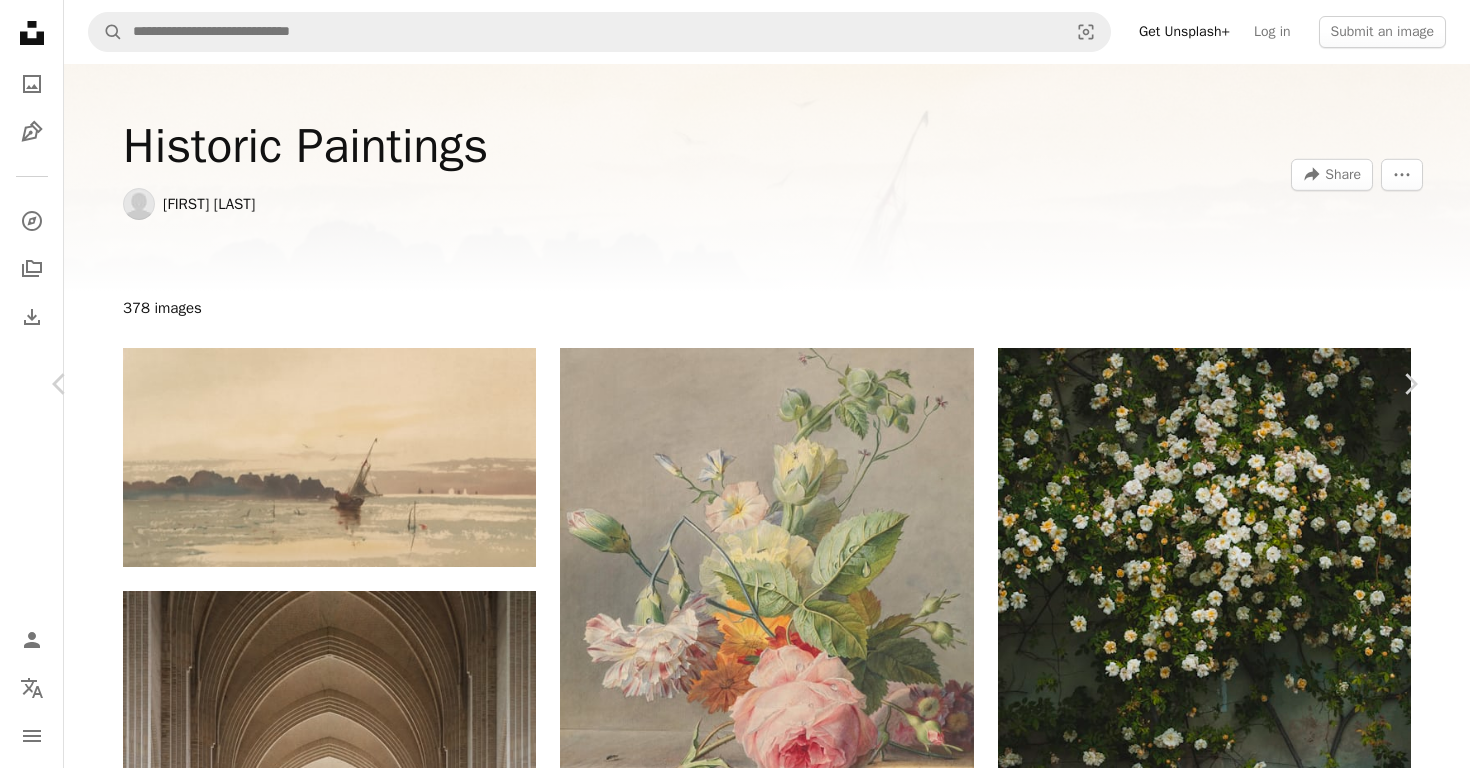click on "Download free" at bounding box center [1221, 10330] 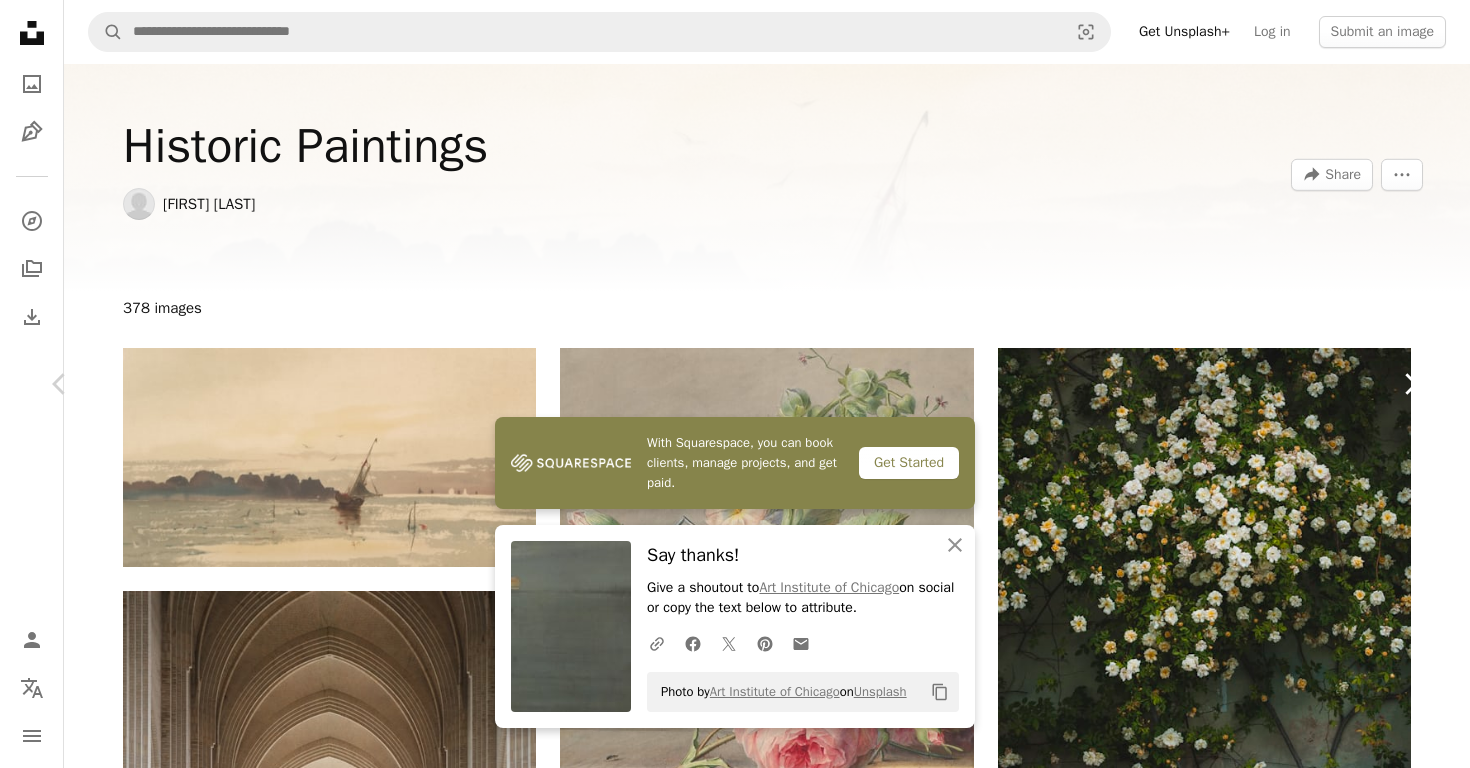 click on "Chevron right" at bounding box center [1410, 384] 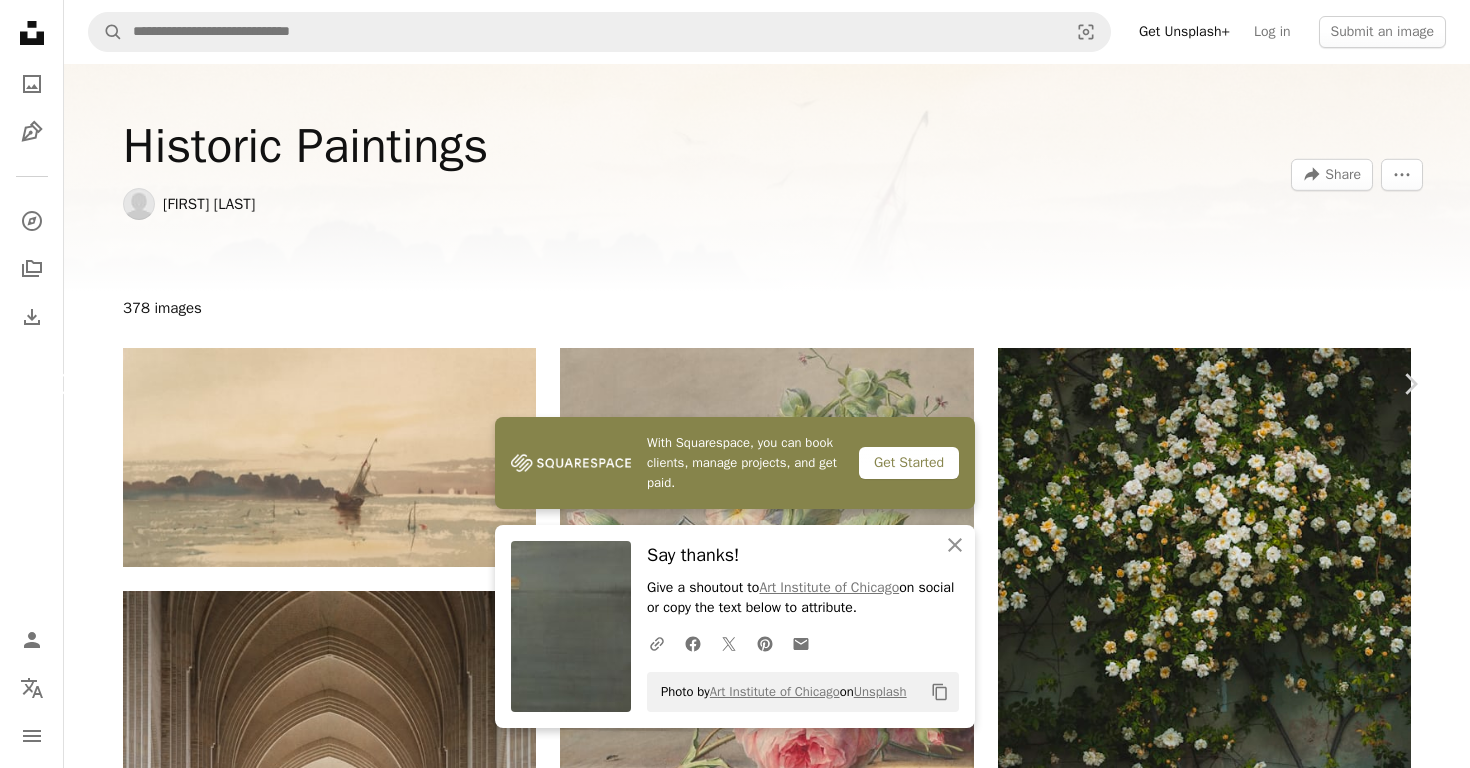 click on "Chevron left" at bounding box center (60, 384) 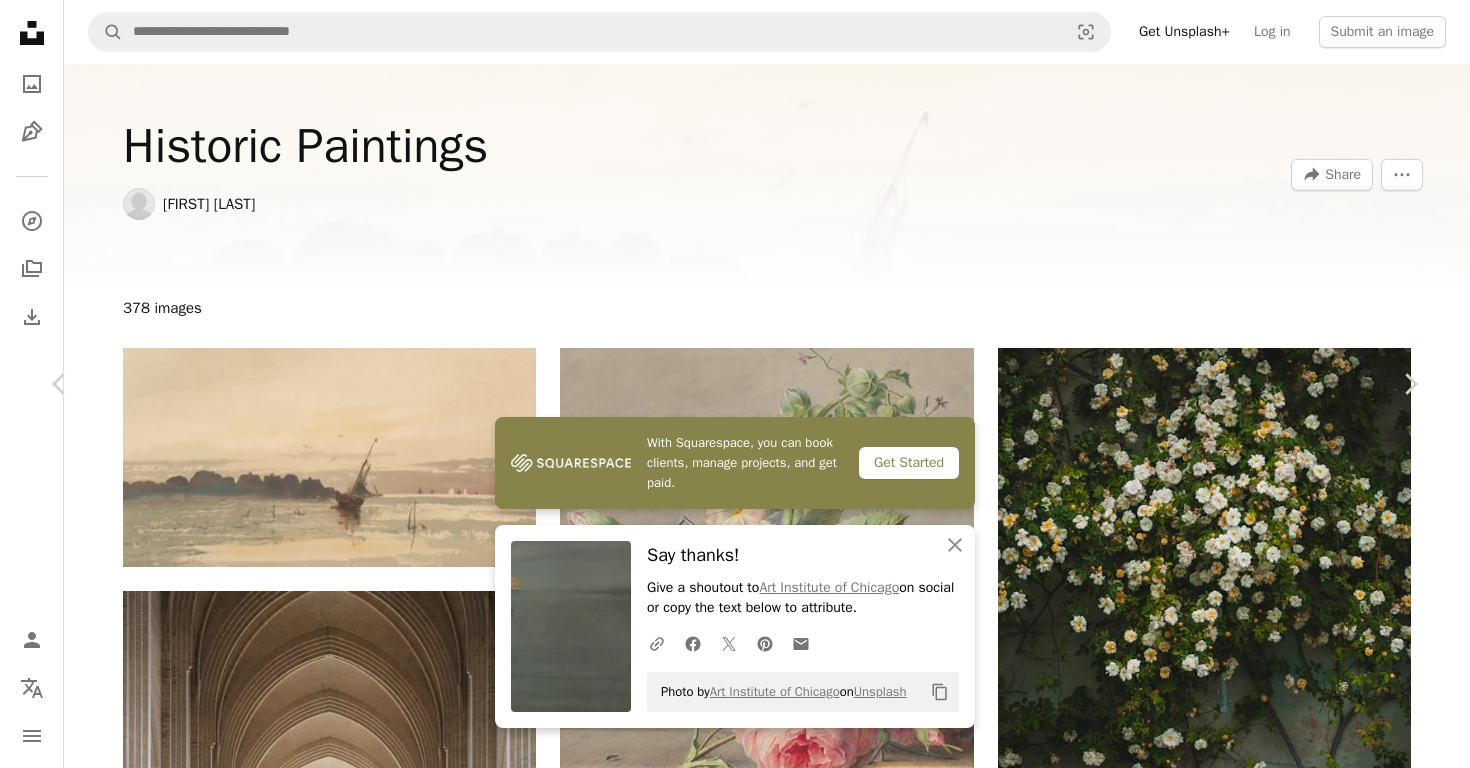 scroll, scrollTop: 520, scrollLeft: 0, axis: vertical 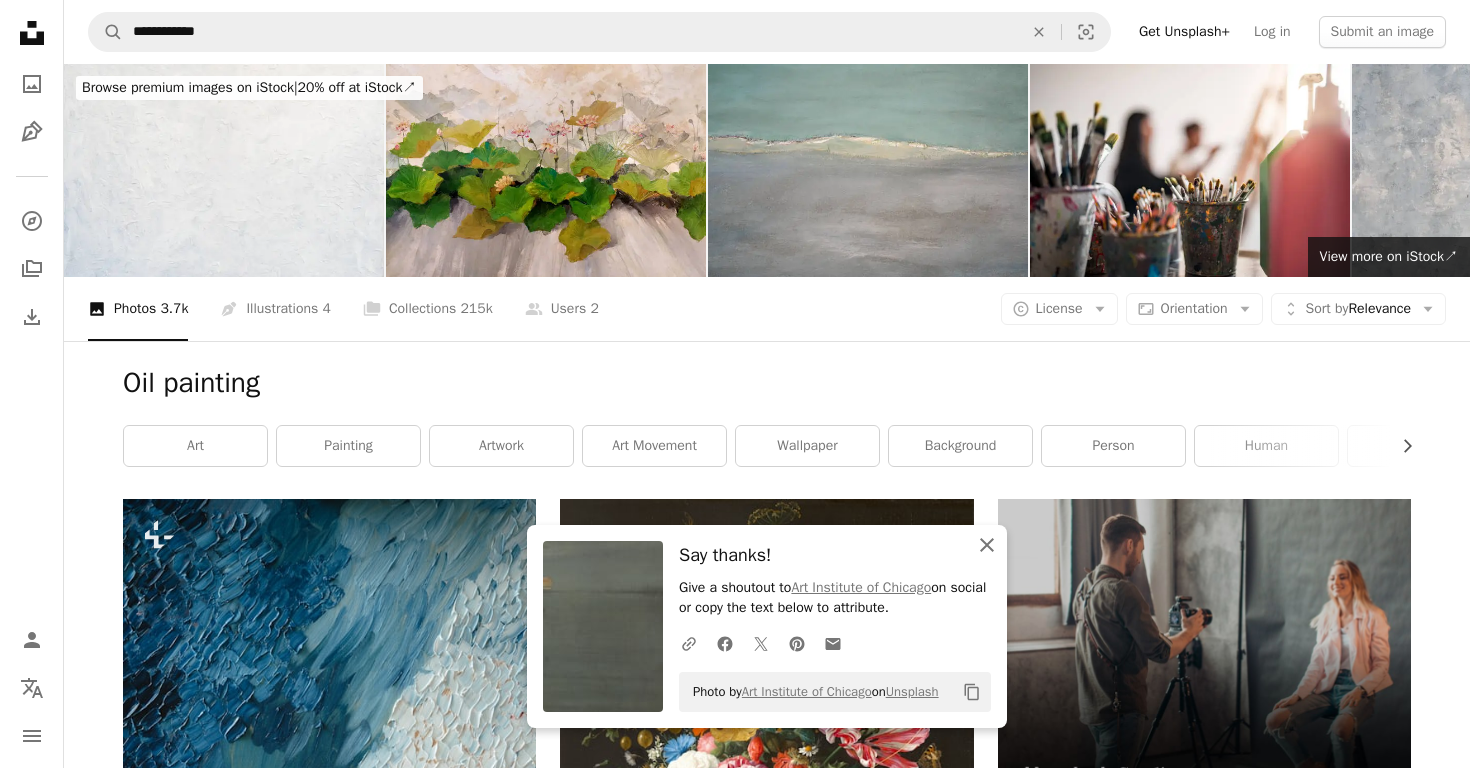 click on "An X shape" 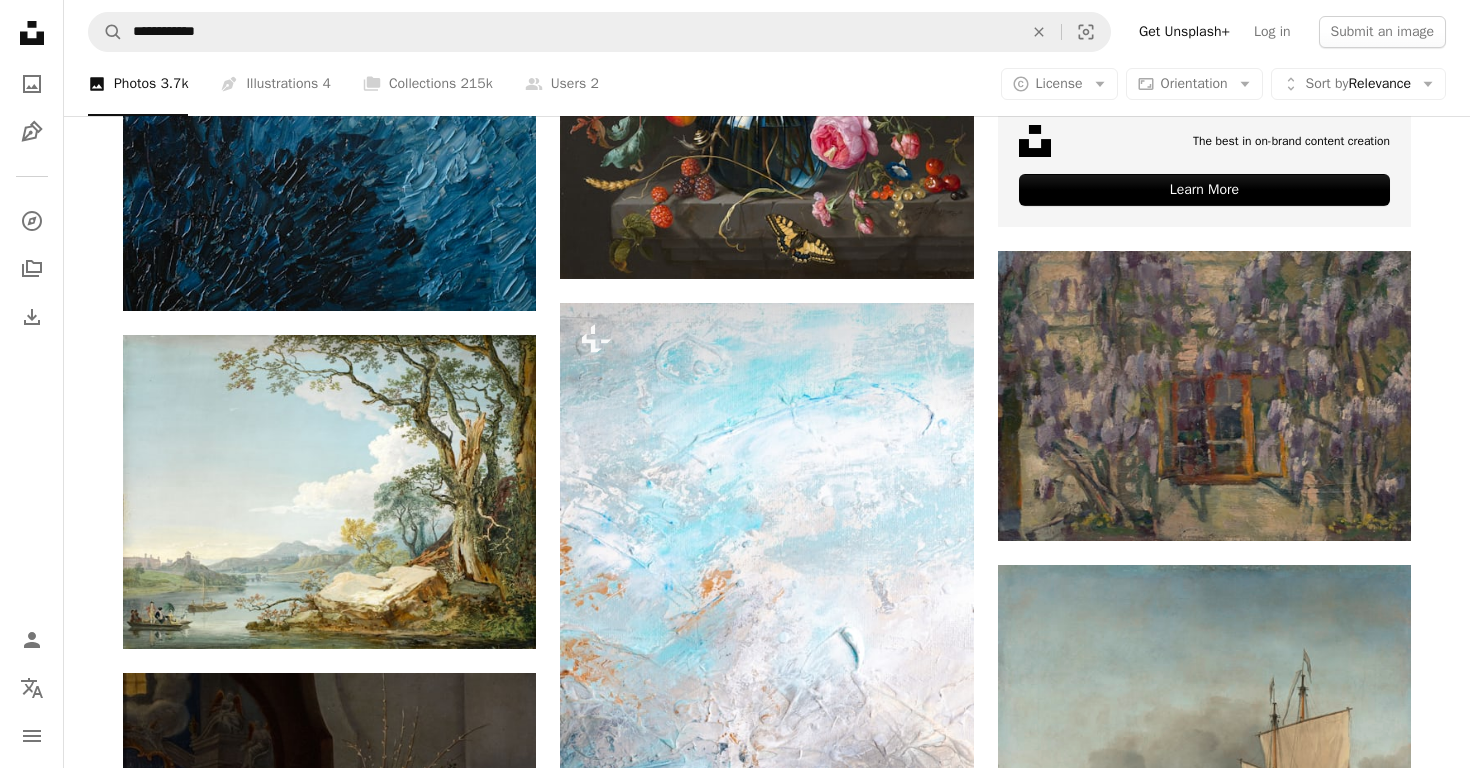 scroll, scrollTop: 832, scrollLeft: 0, axis: vertical 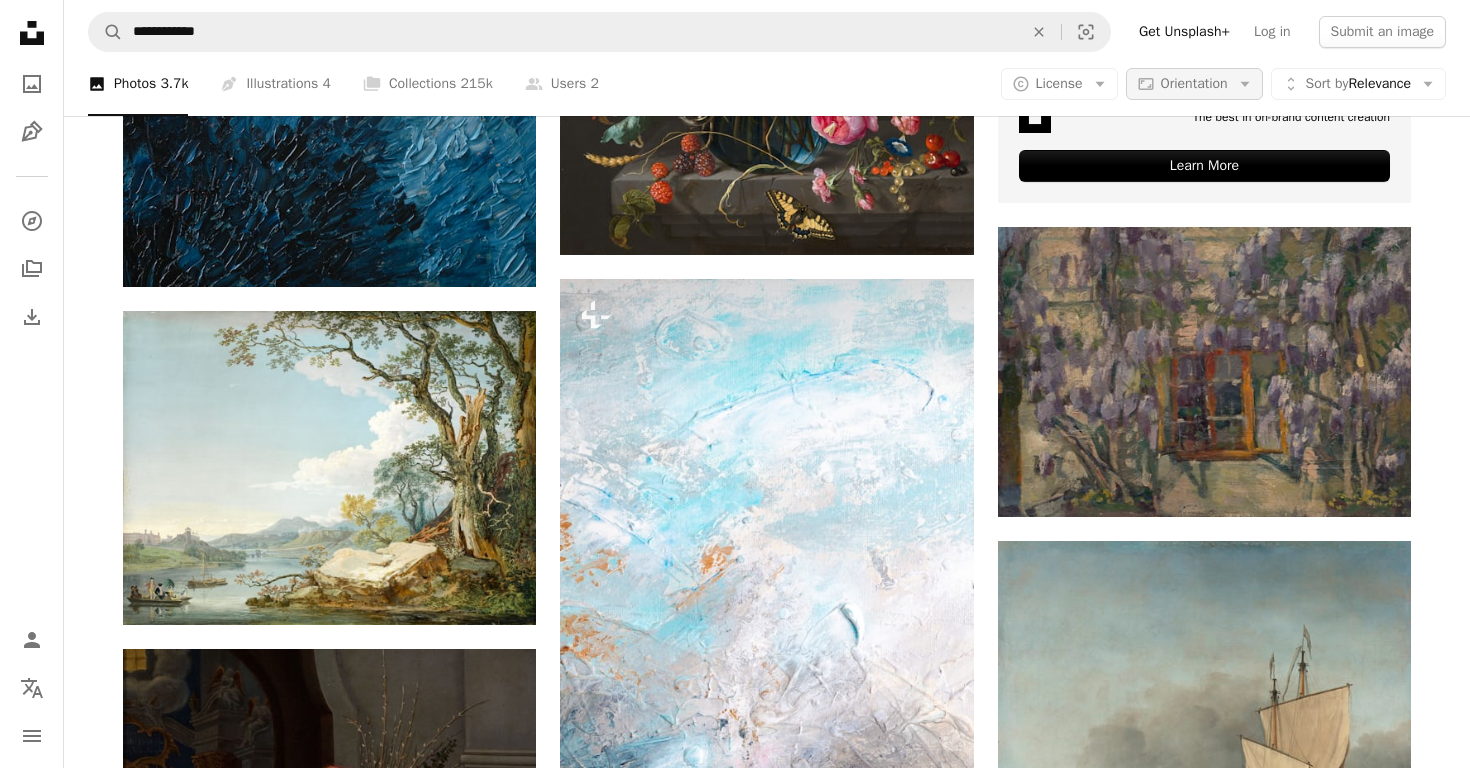 click on "A photo Photos 3.7k Pen Tool Illustrations 4 A stack of folders Collections 215k A group of people Users 2 A copyright icon © License Arrow down Aspect ratio Orientation Arrow down Unfold Sort by Relevance Arrow down Filters Filters" at bounding box center (767, 84) 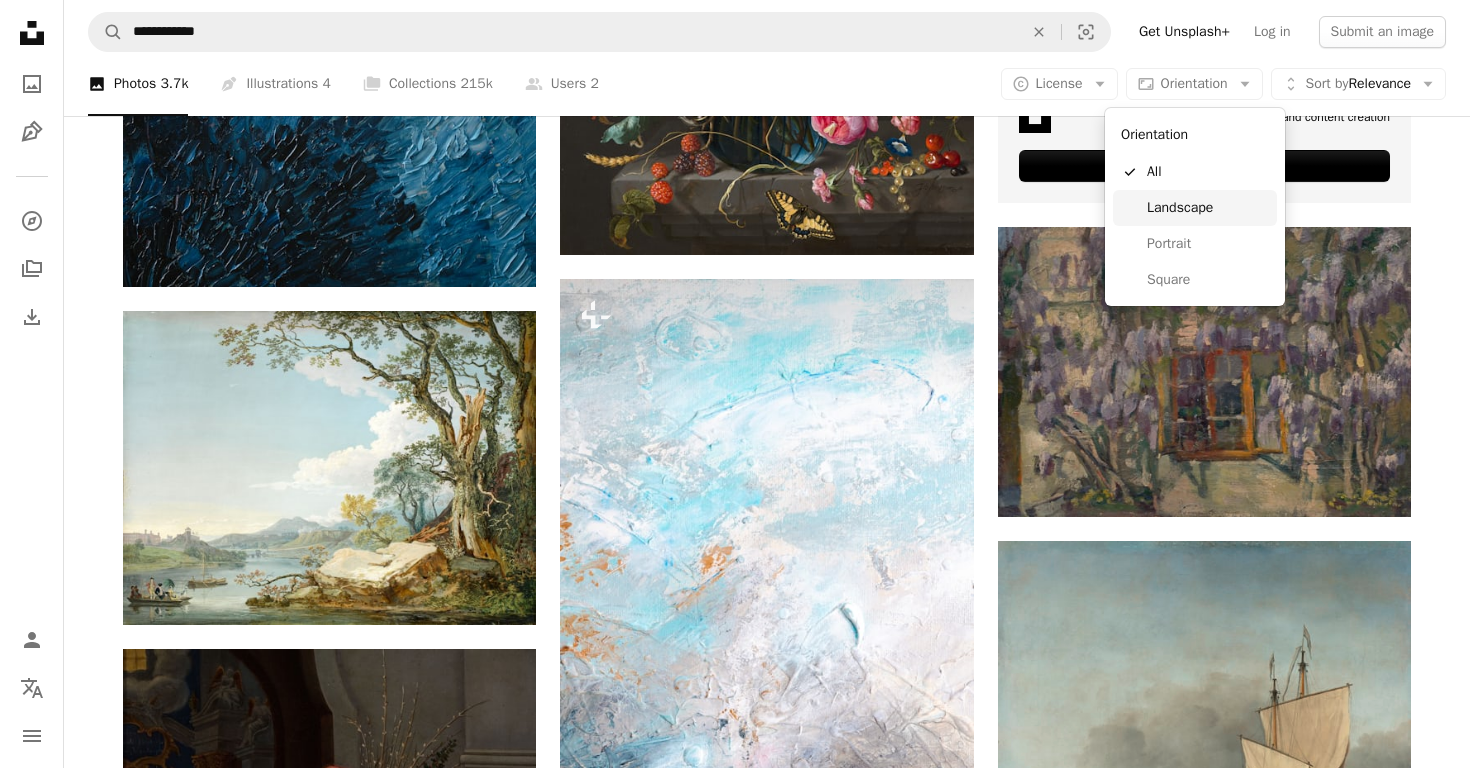 click on "Landscape" at bounding box center (1208, 208) 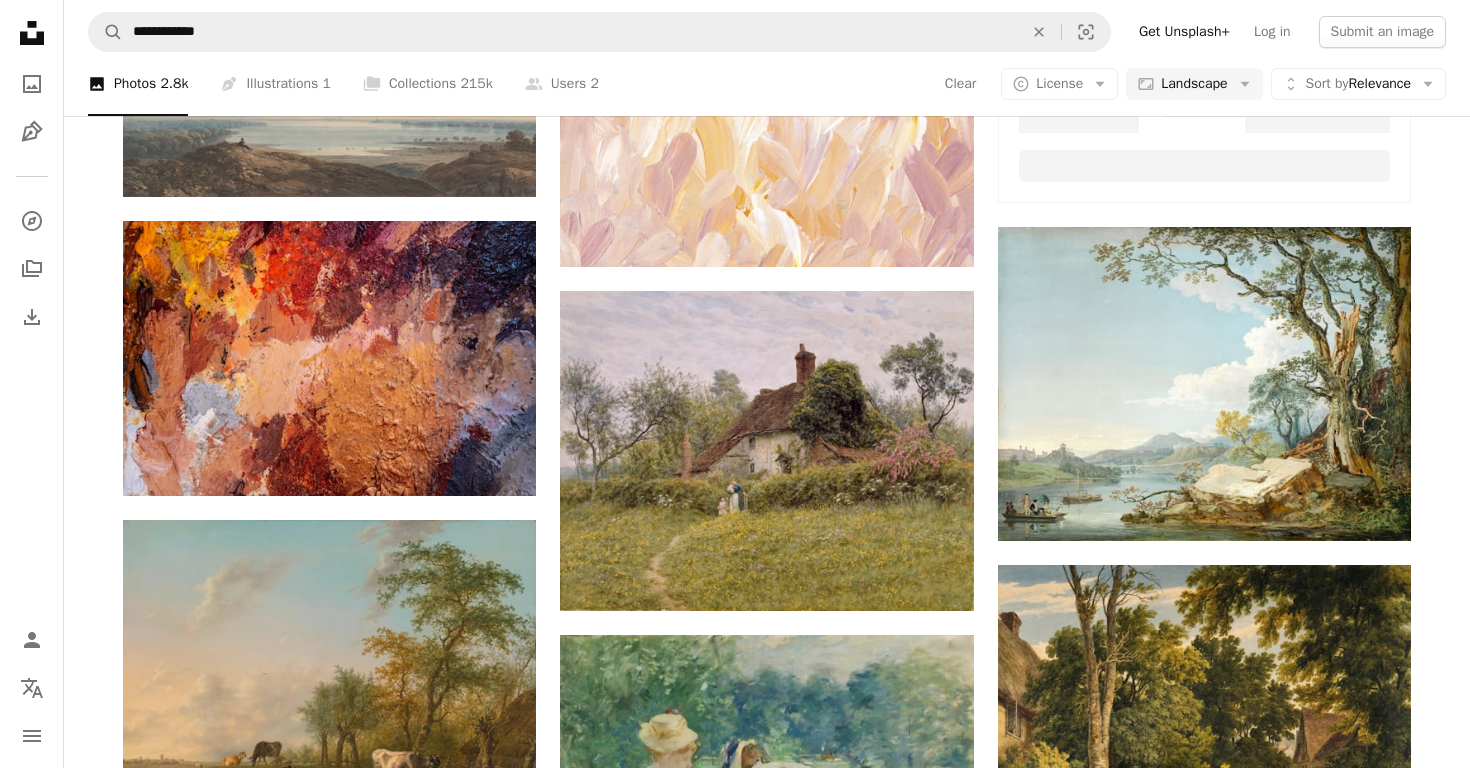scroll, scrollTop: 0, scrollLeft: 0, axis: both 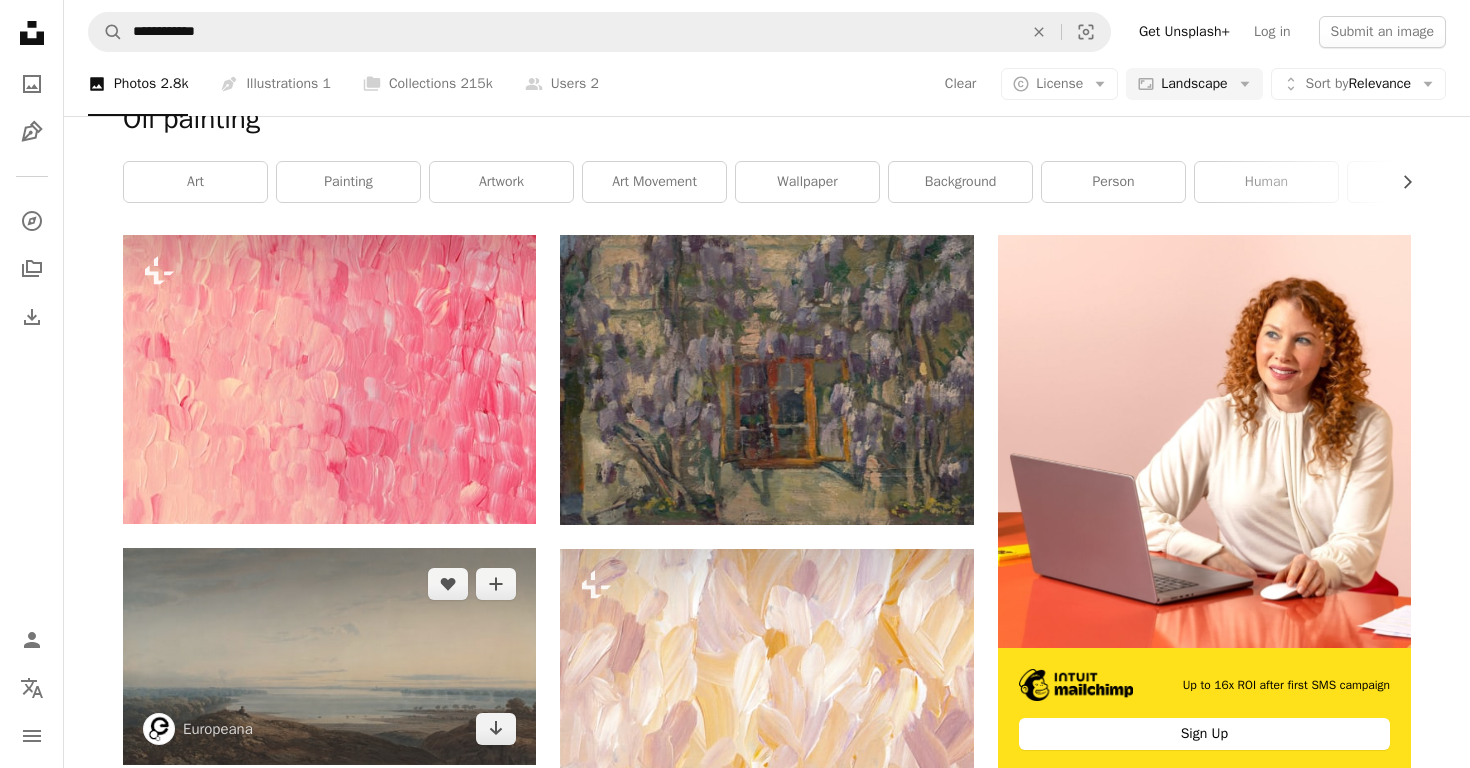 click at bounding box center (329, 656) 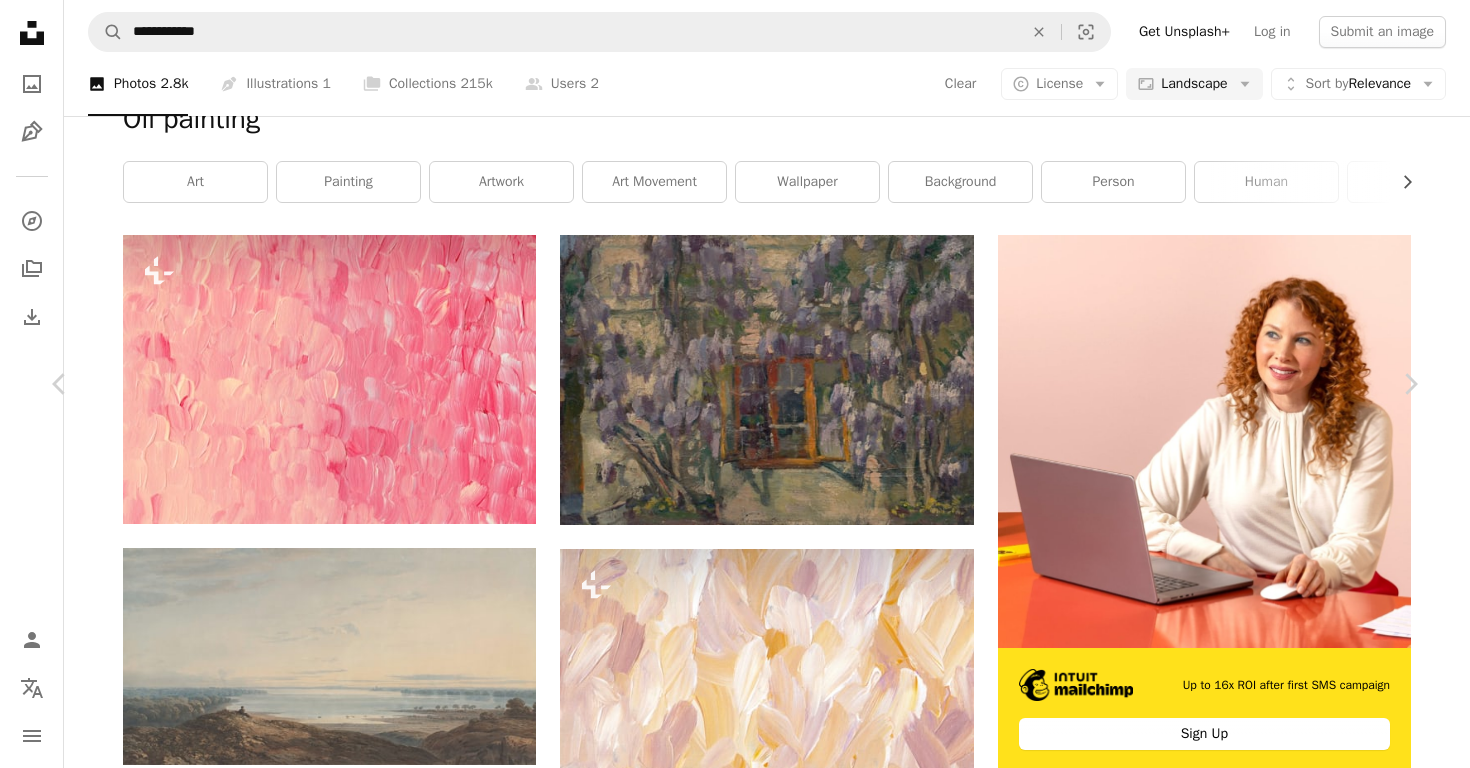 scroll, scrollTop: 3617, scrollLeft: 0, axis: vertical 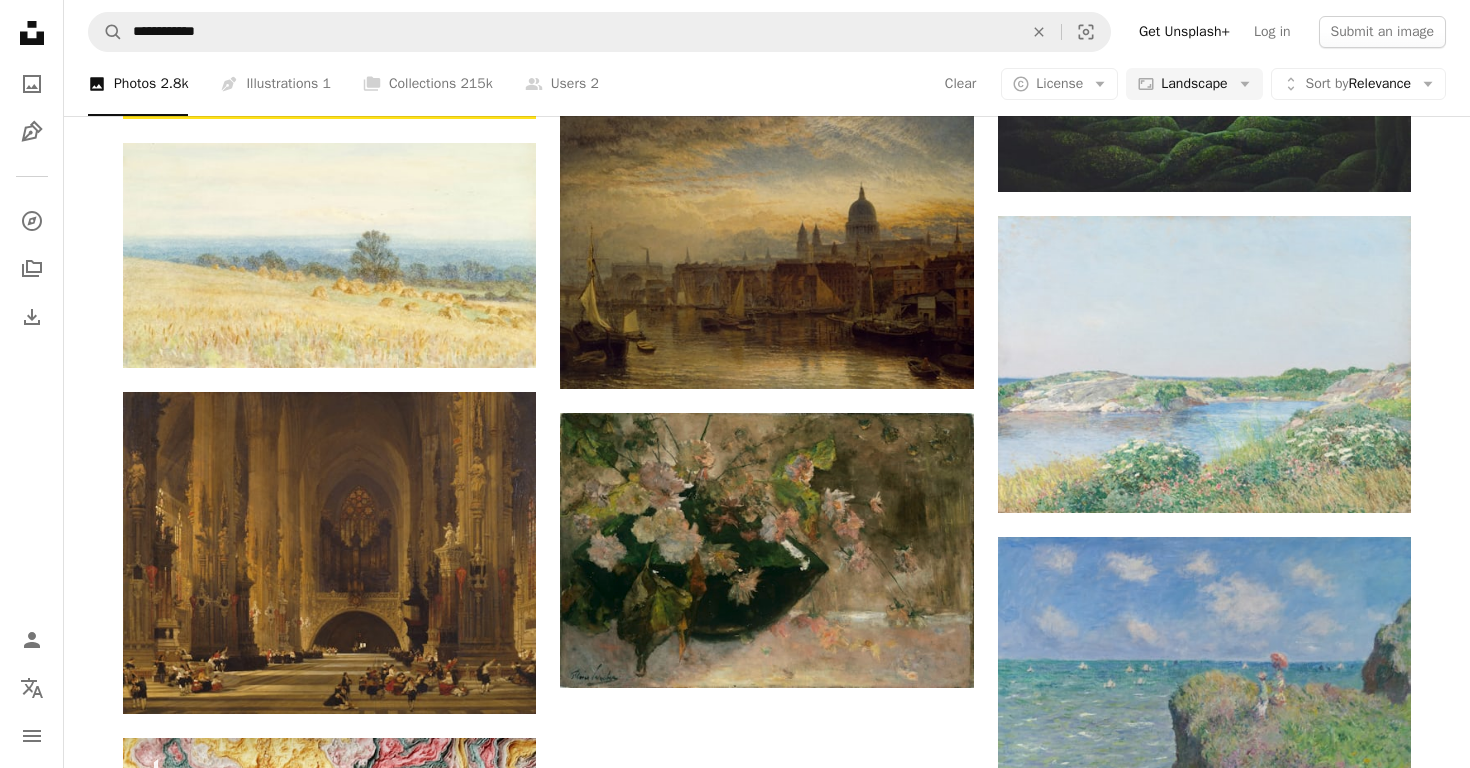 click on "Load more" at bounding box center (767, 1331) 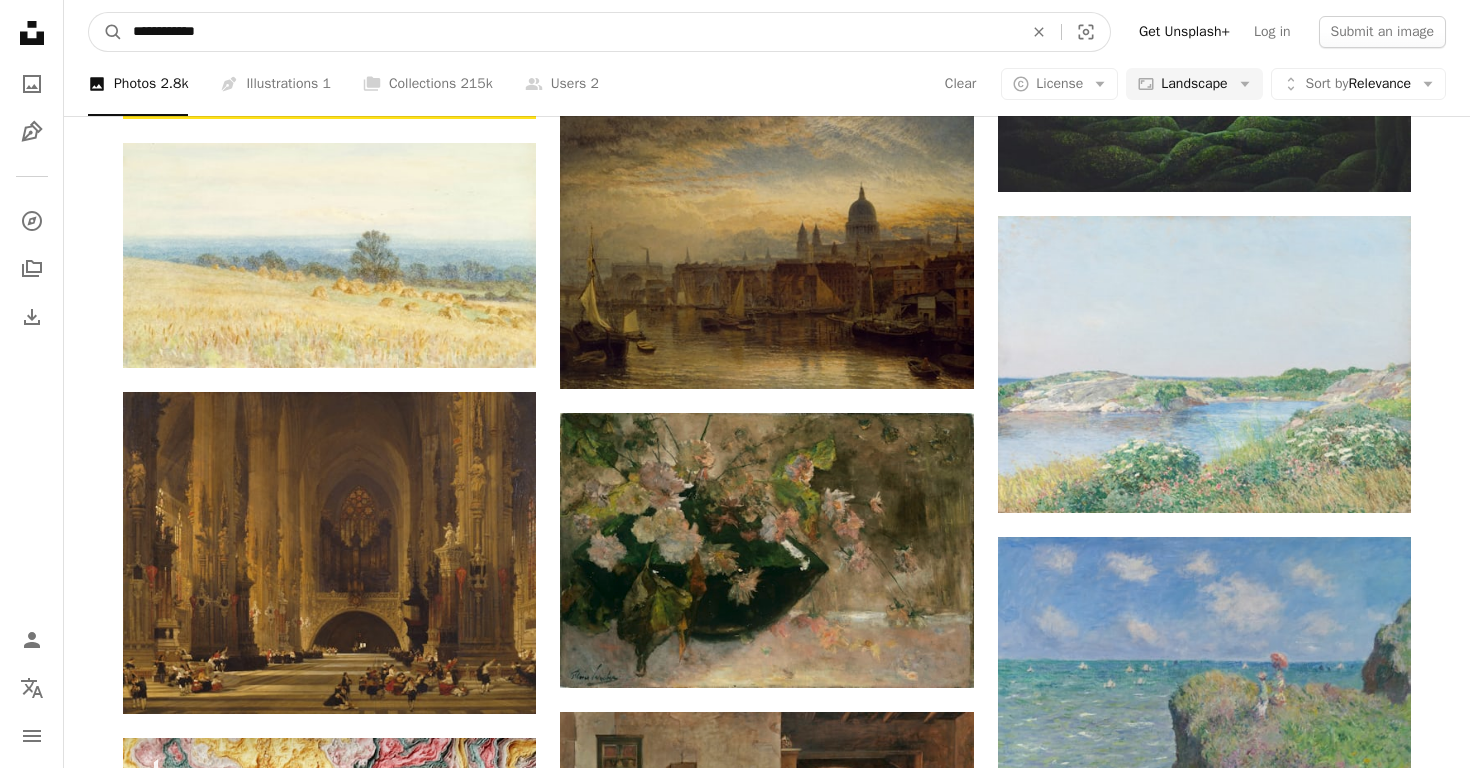 click on "**********" at bounding box center (570, 32) 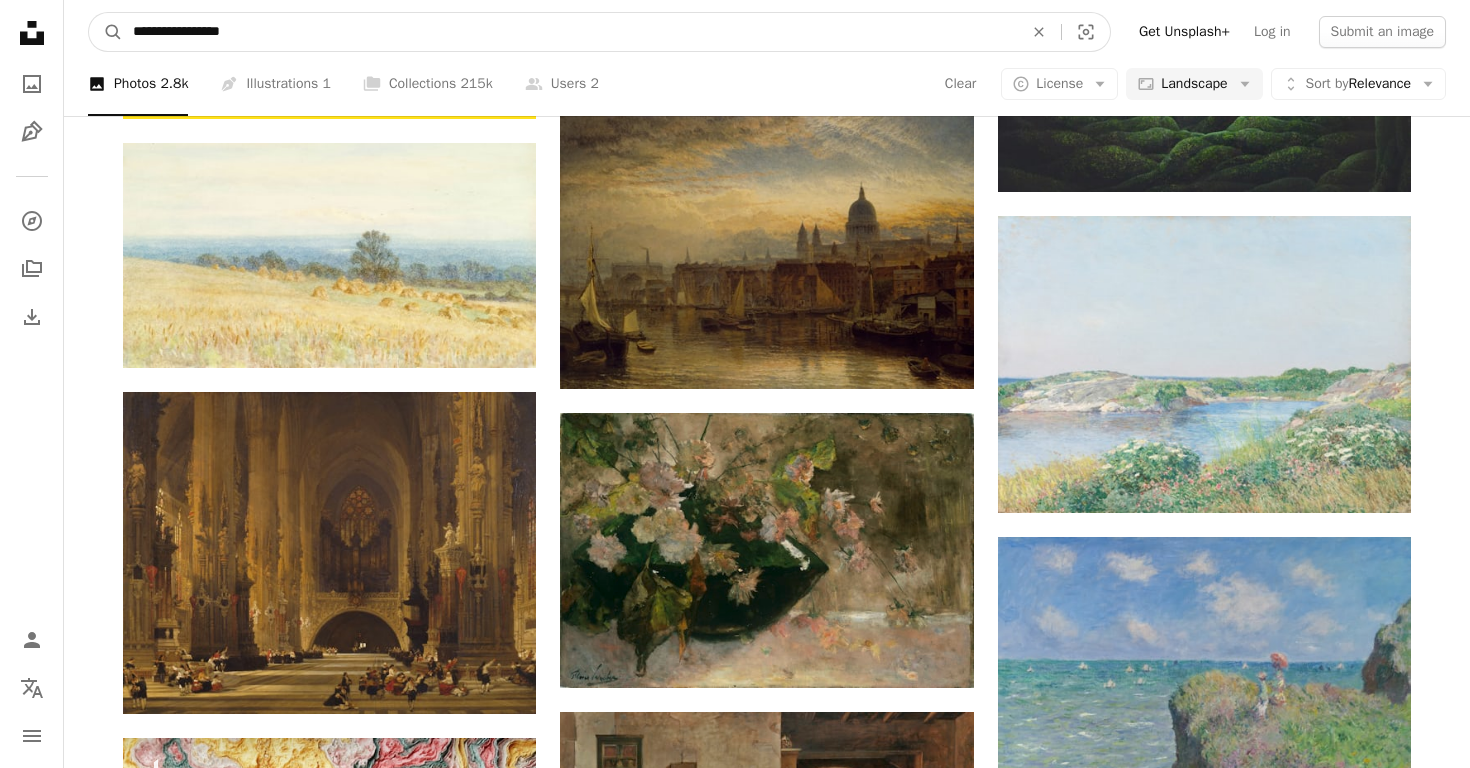 type on "**********" 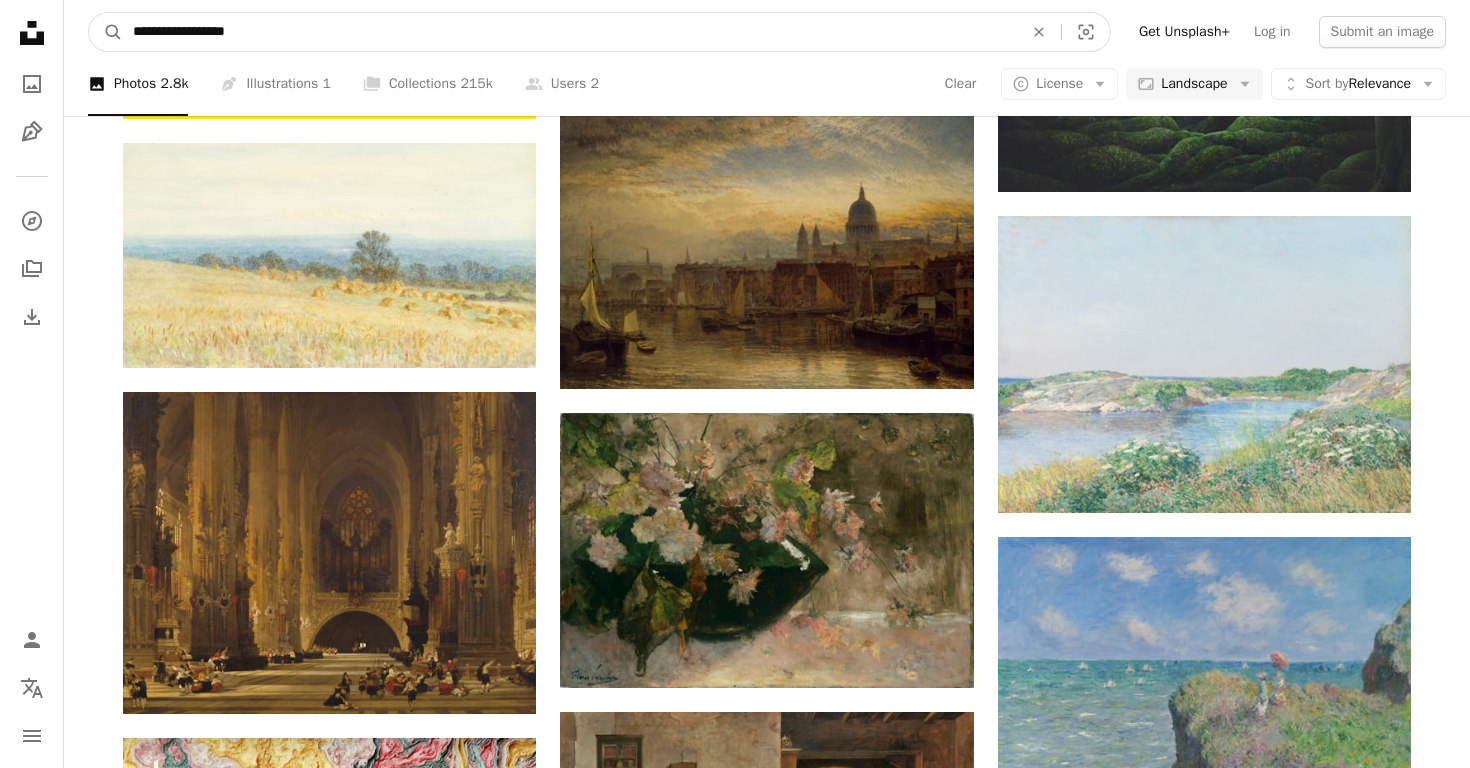 click on "A magnifying glass" at bounding box center [106, 32] 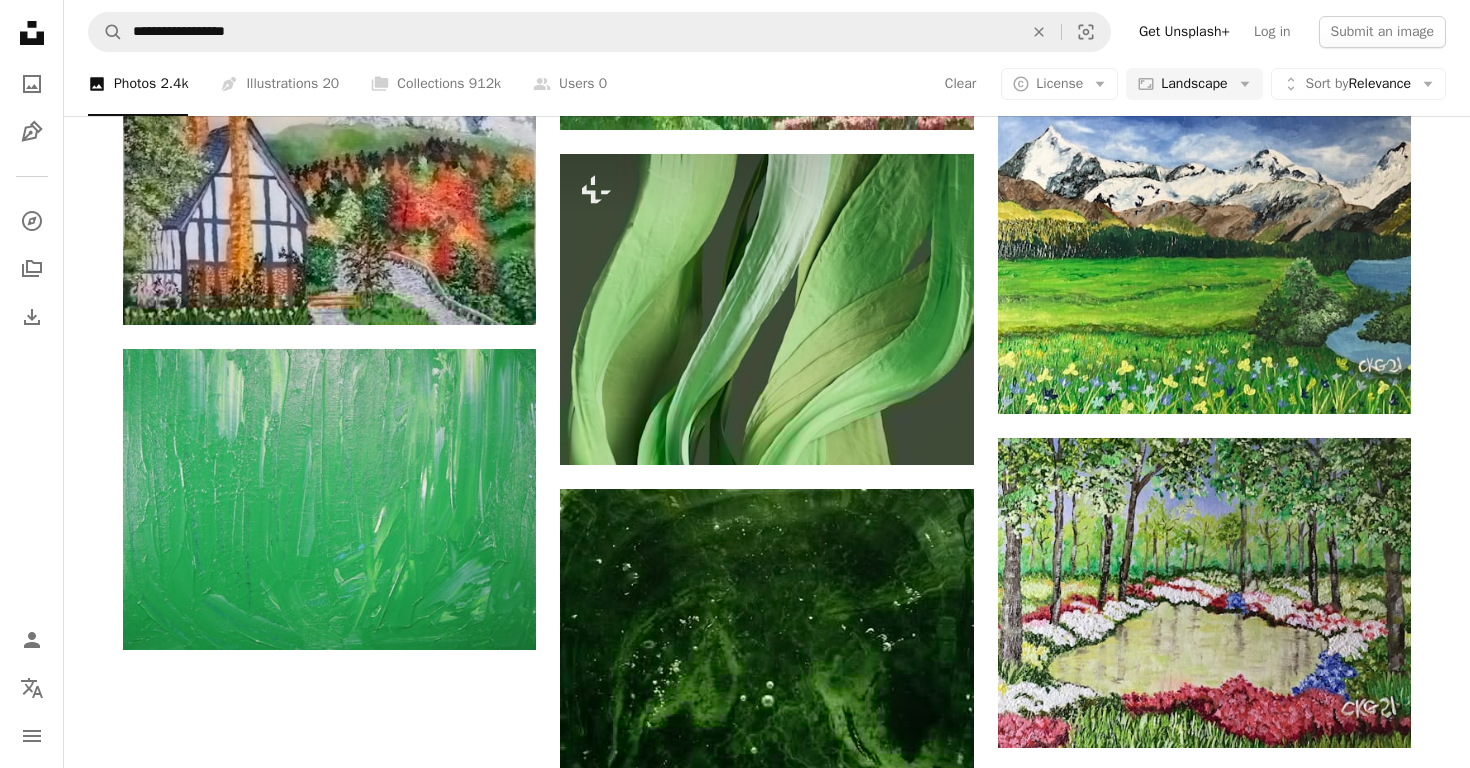 scroll, scrollTop: 1918, scrollLeft: 0, axis: vertical 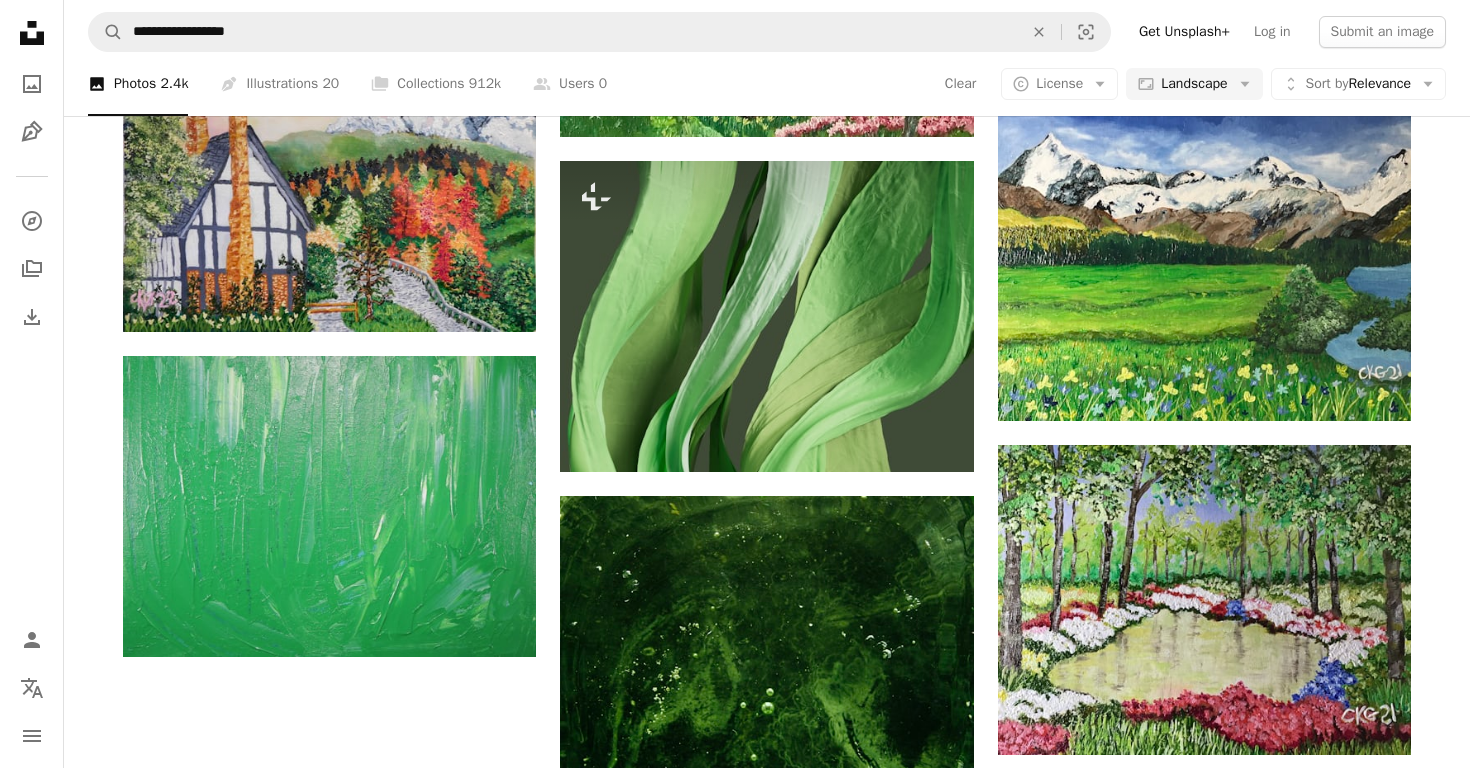 click on "Load more" at bounding box center (767, 1169) 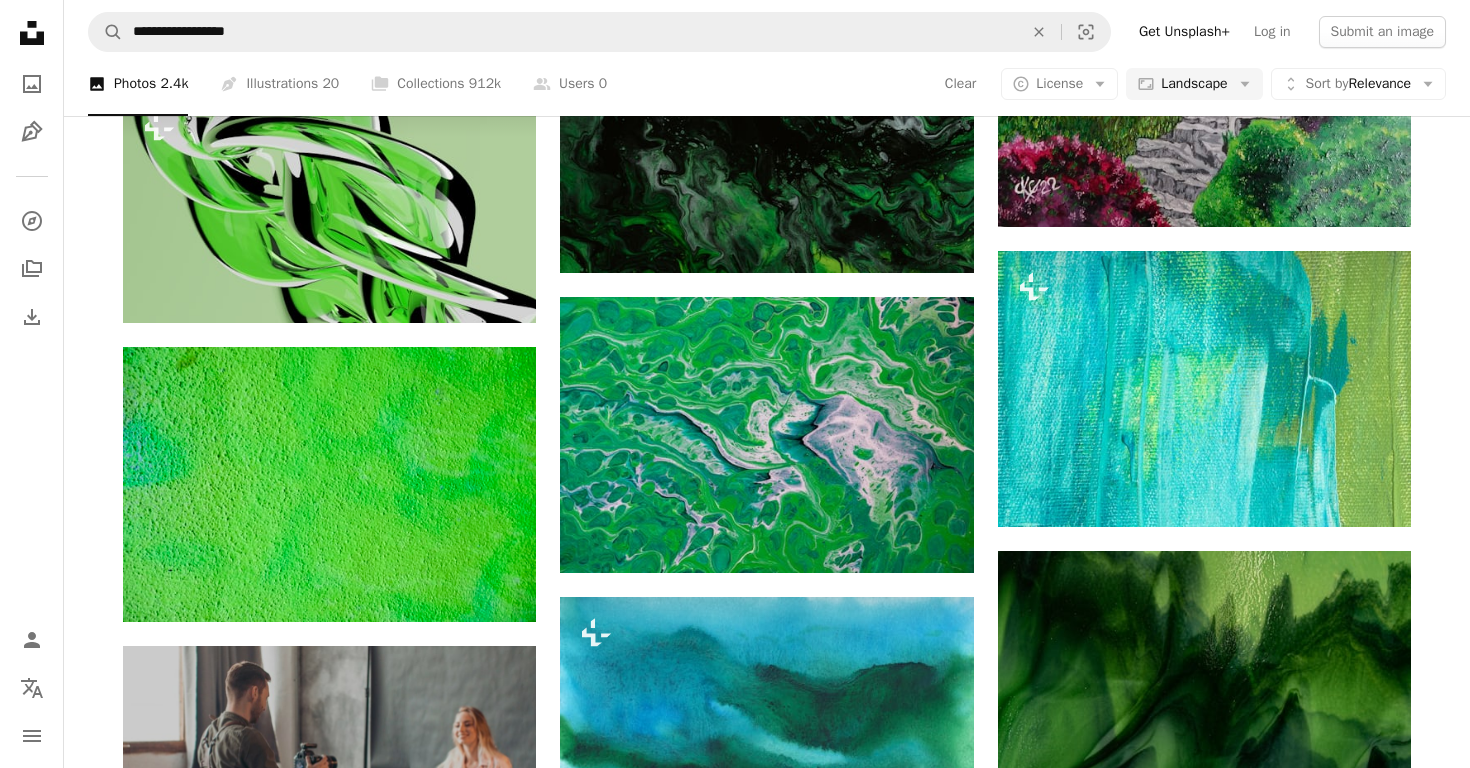scroll, scrollTop: 2993, scrollLeft: 0, axis: vertical 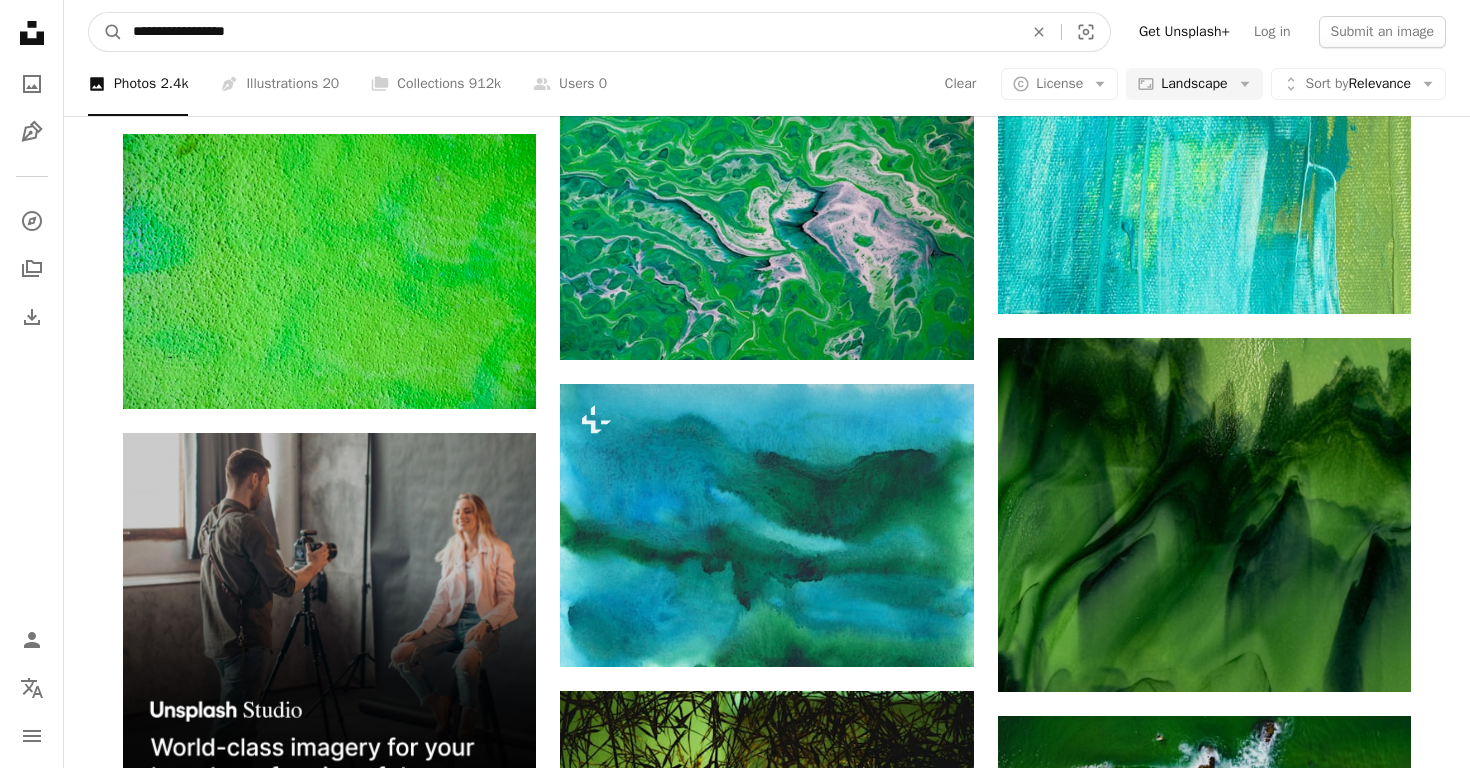 click on "**********" at bounding box center (570, 32) 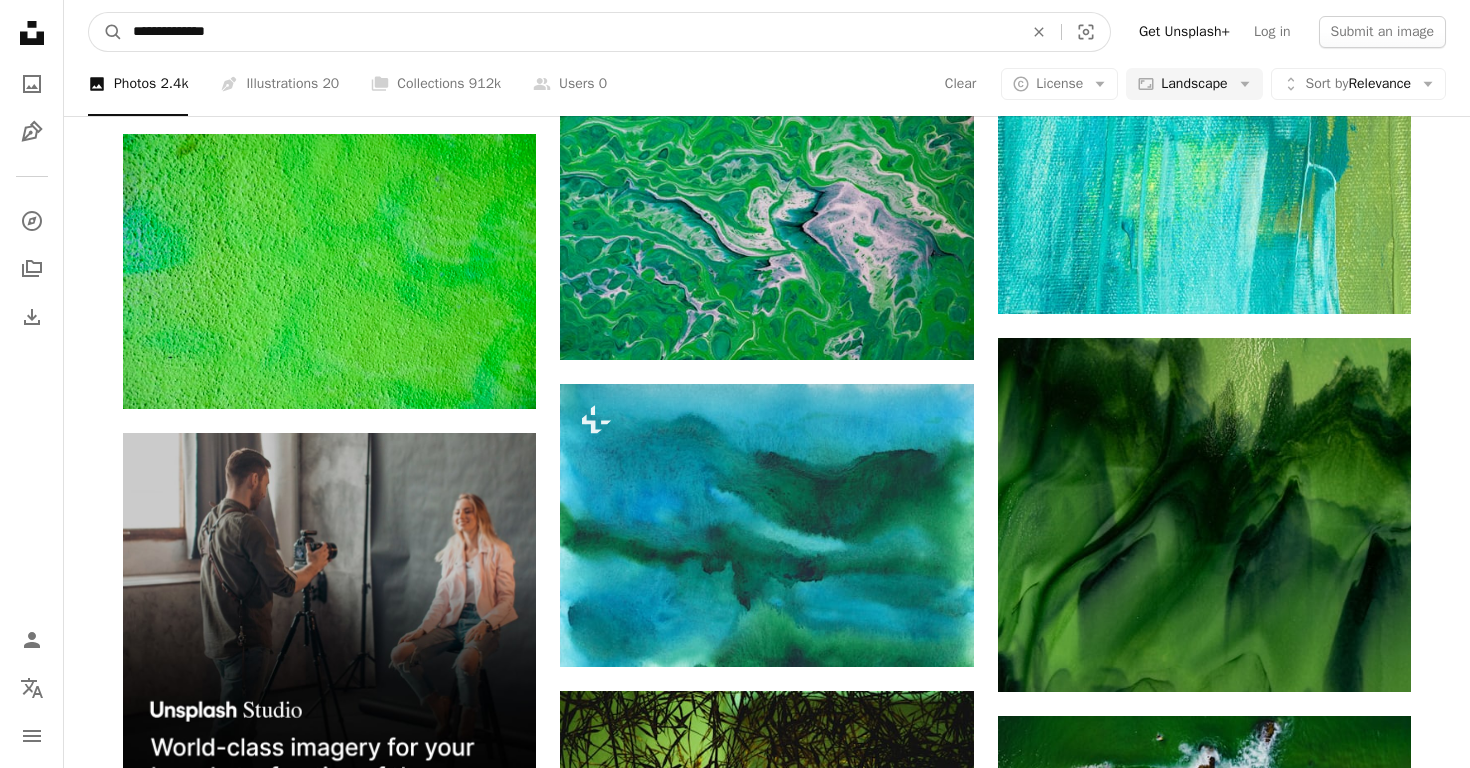 click on "**********" at bounding box center (570, 32) 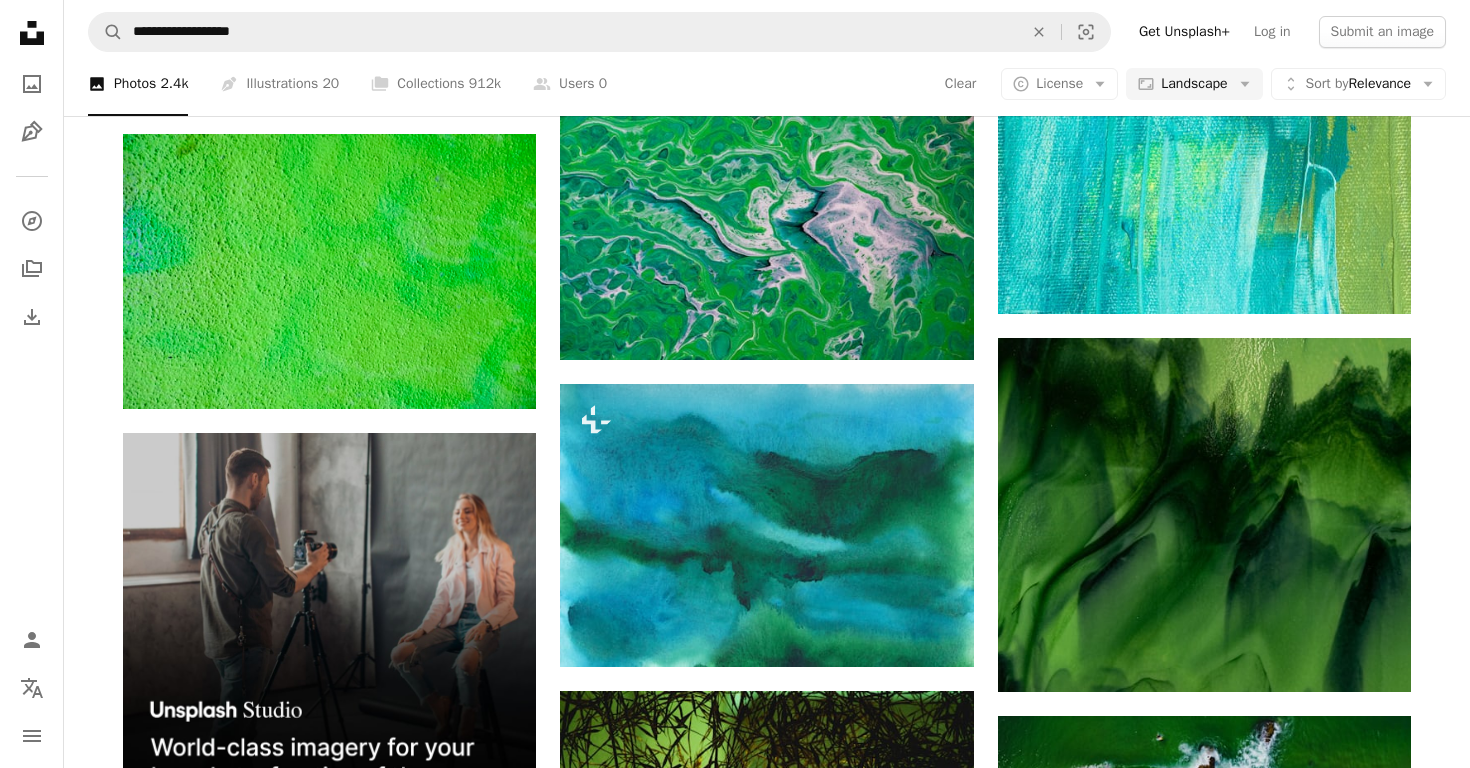 click on "**********" at bounding box center (767, 32) 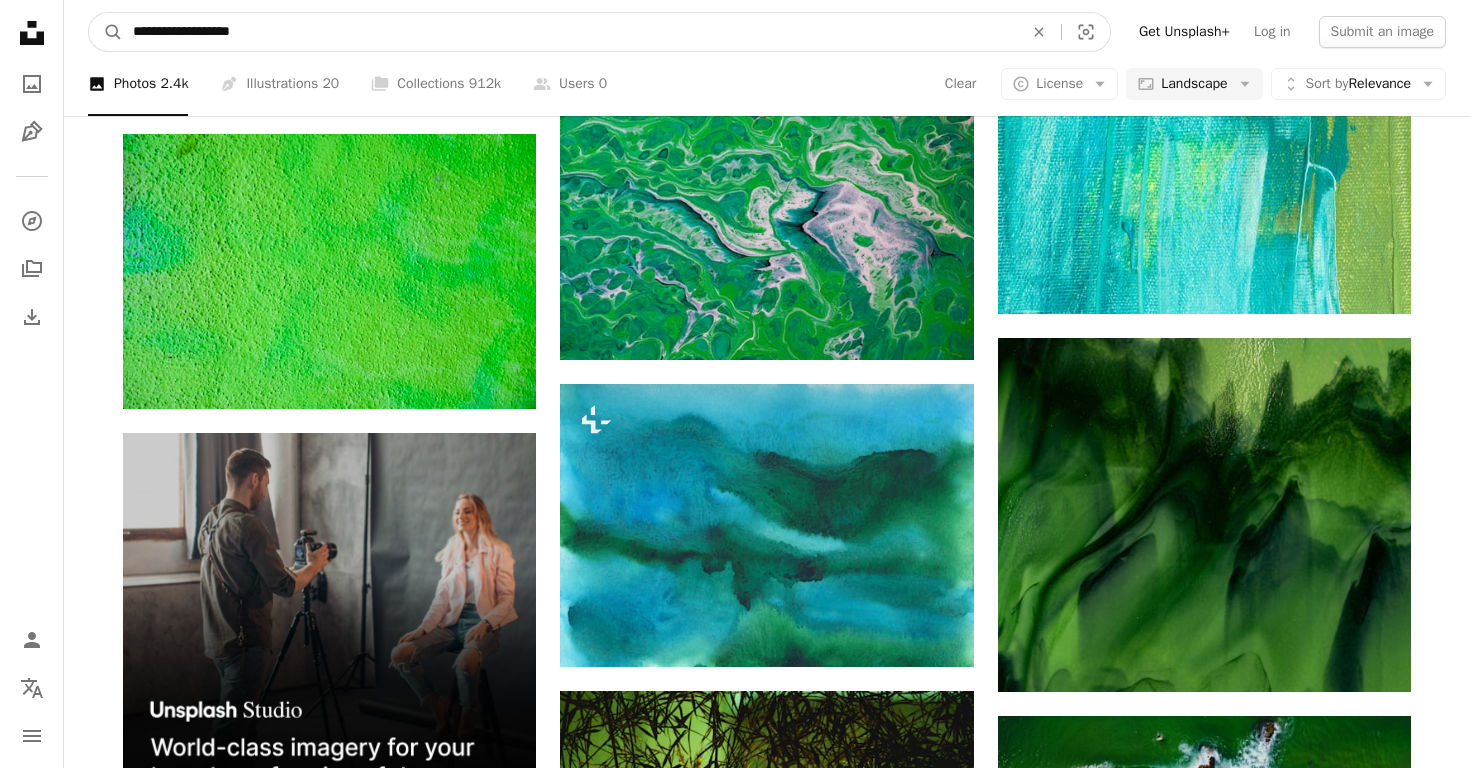 click on "**********" at bounding box center (570, 32) 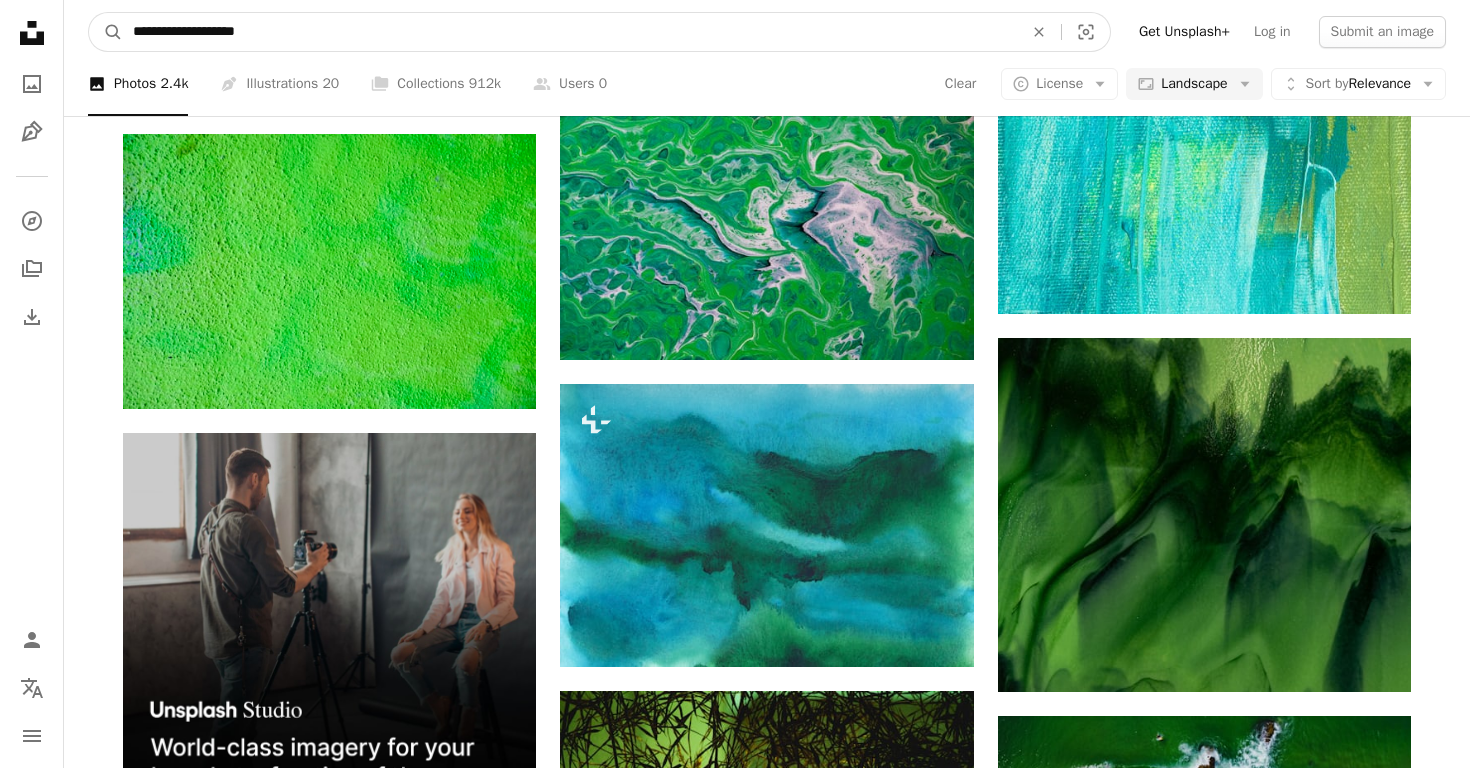 type on "**********" 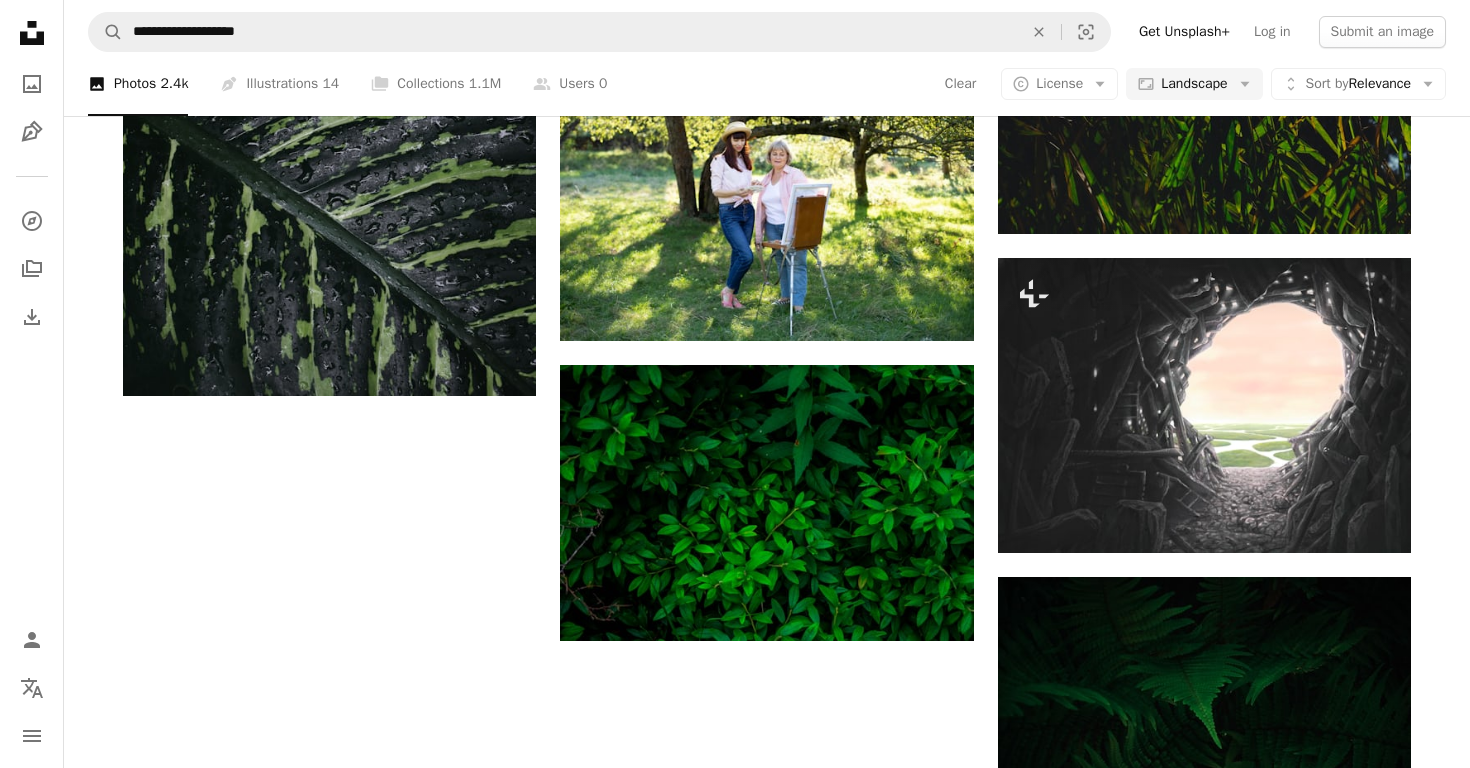 scroll, scrollTop: 2103, scrollLeft: 0, axis: vertical 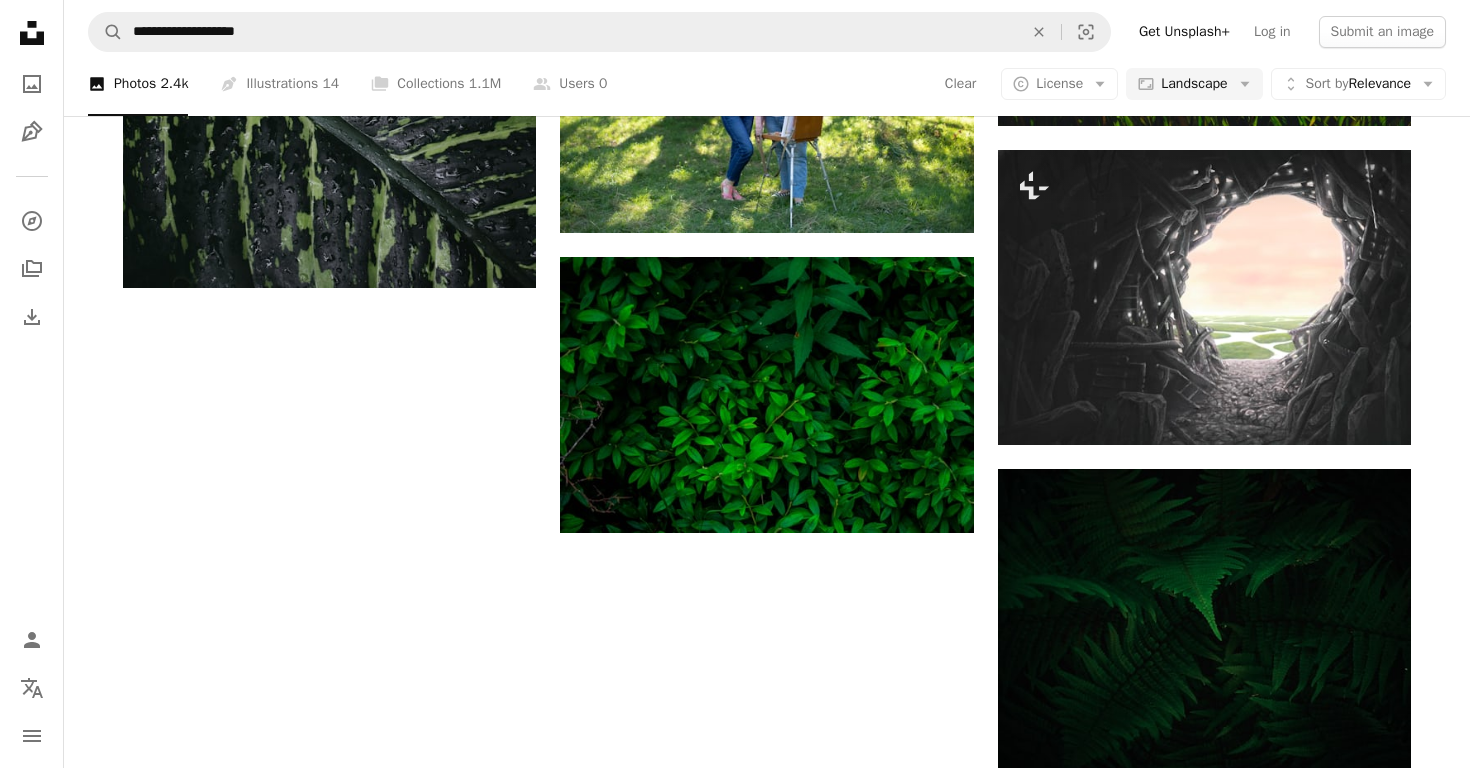 click on "Load more" at bounding box center [767, 1115] 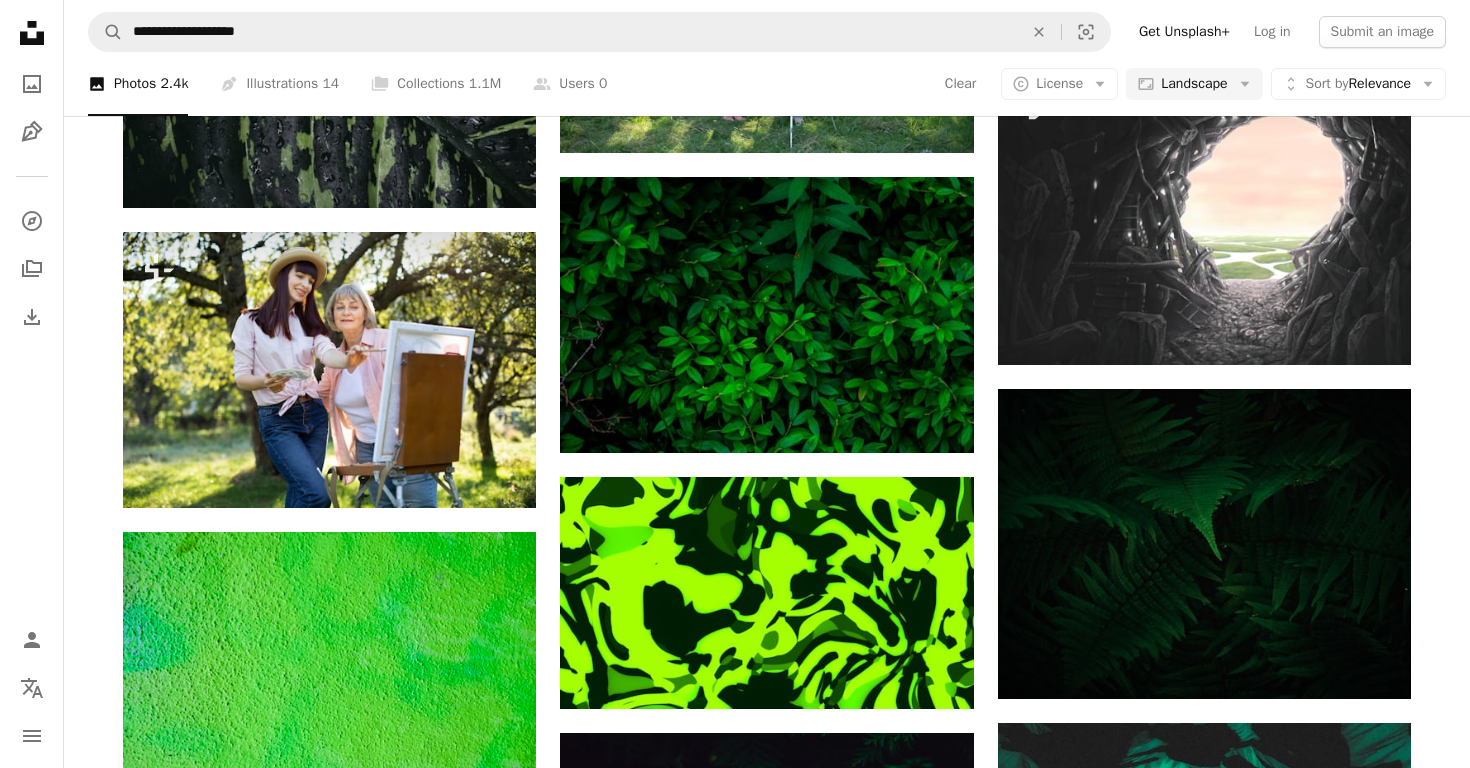 scroll, scrollTop: 2535, scrollLeft: 0, axis: vertical 